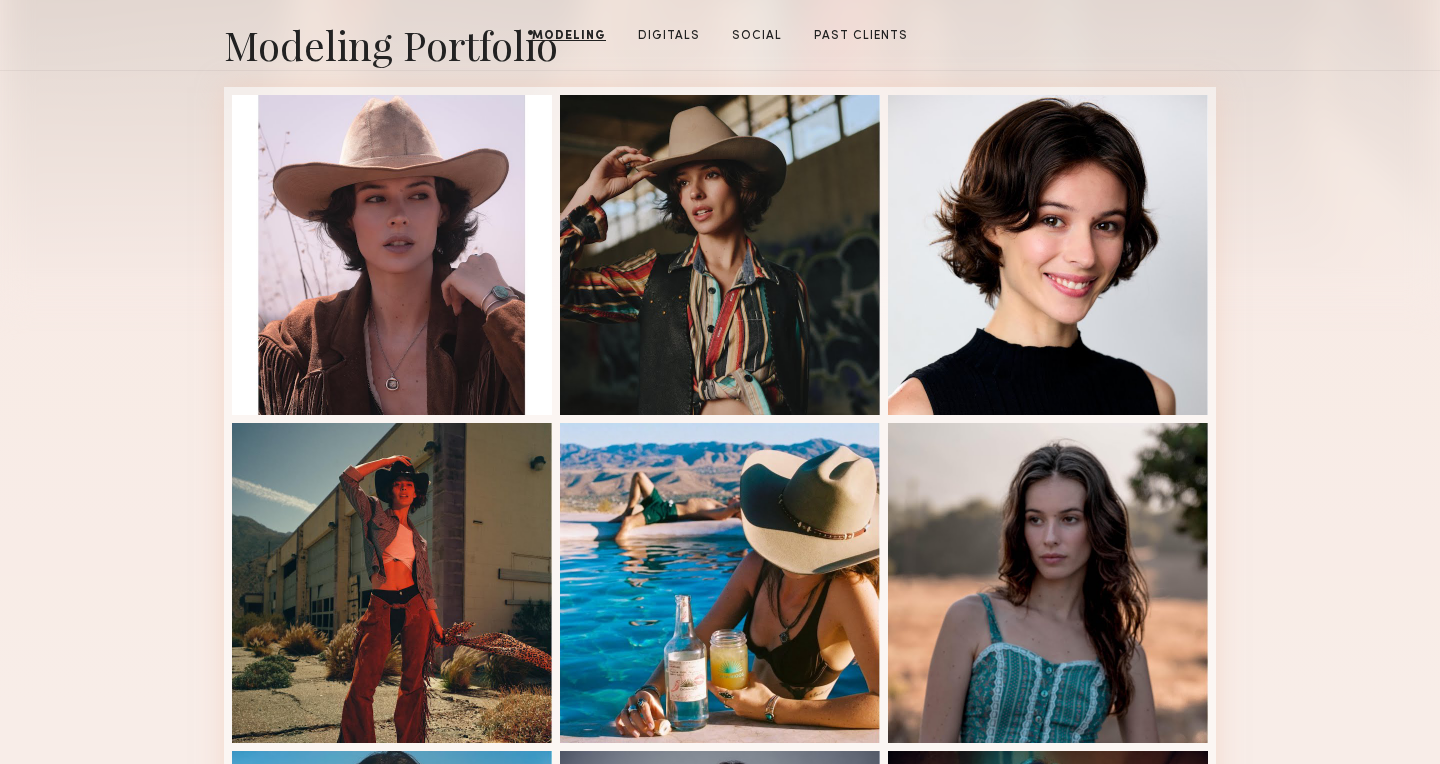 scroll, scrollTop: 0, scrollLeft: 0, axis: both 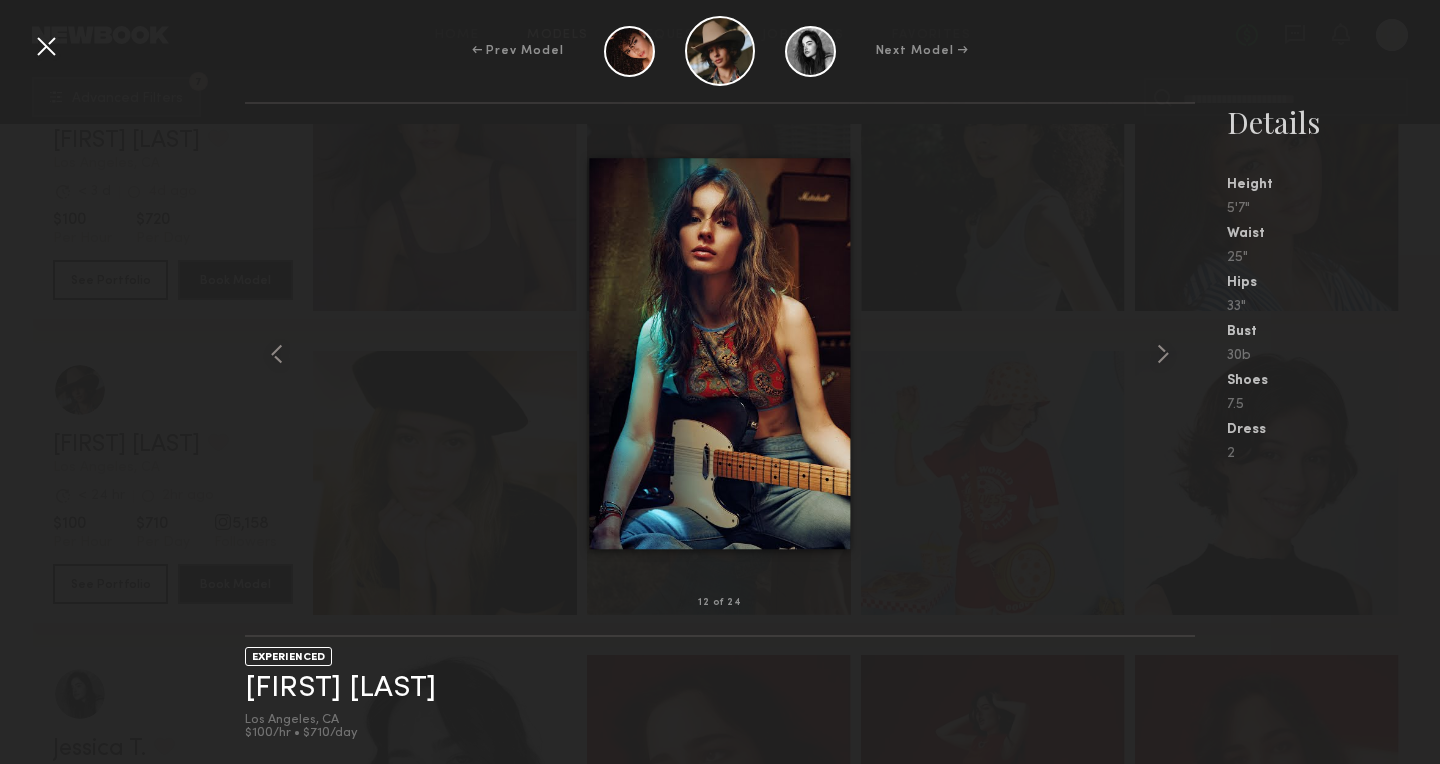 click at bounding box center [46, 46] 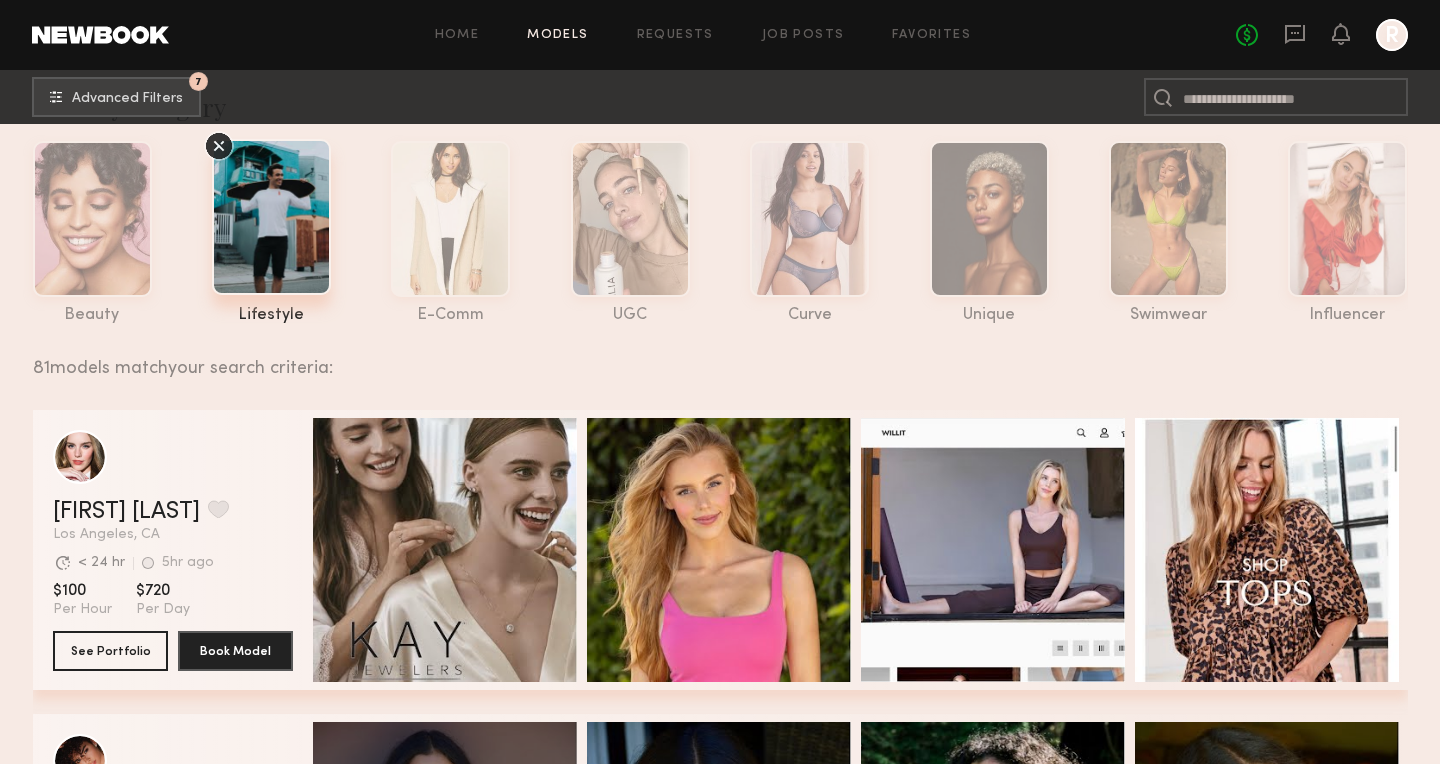 scroll, scrollTop: 0, scrollLeft: 0, axis: both 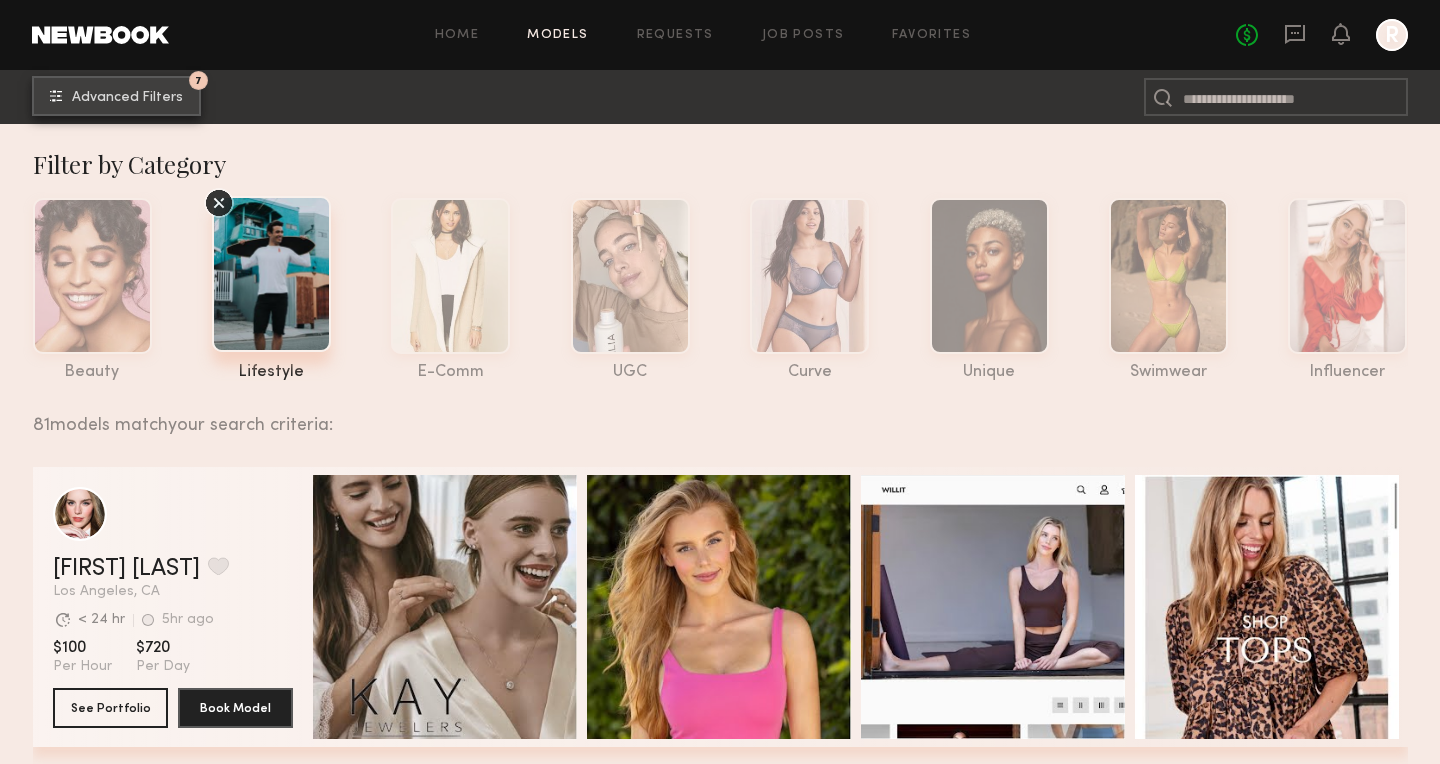 click on "7 Advanced Filters" 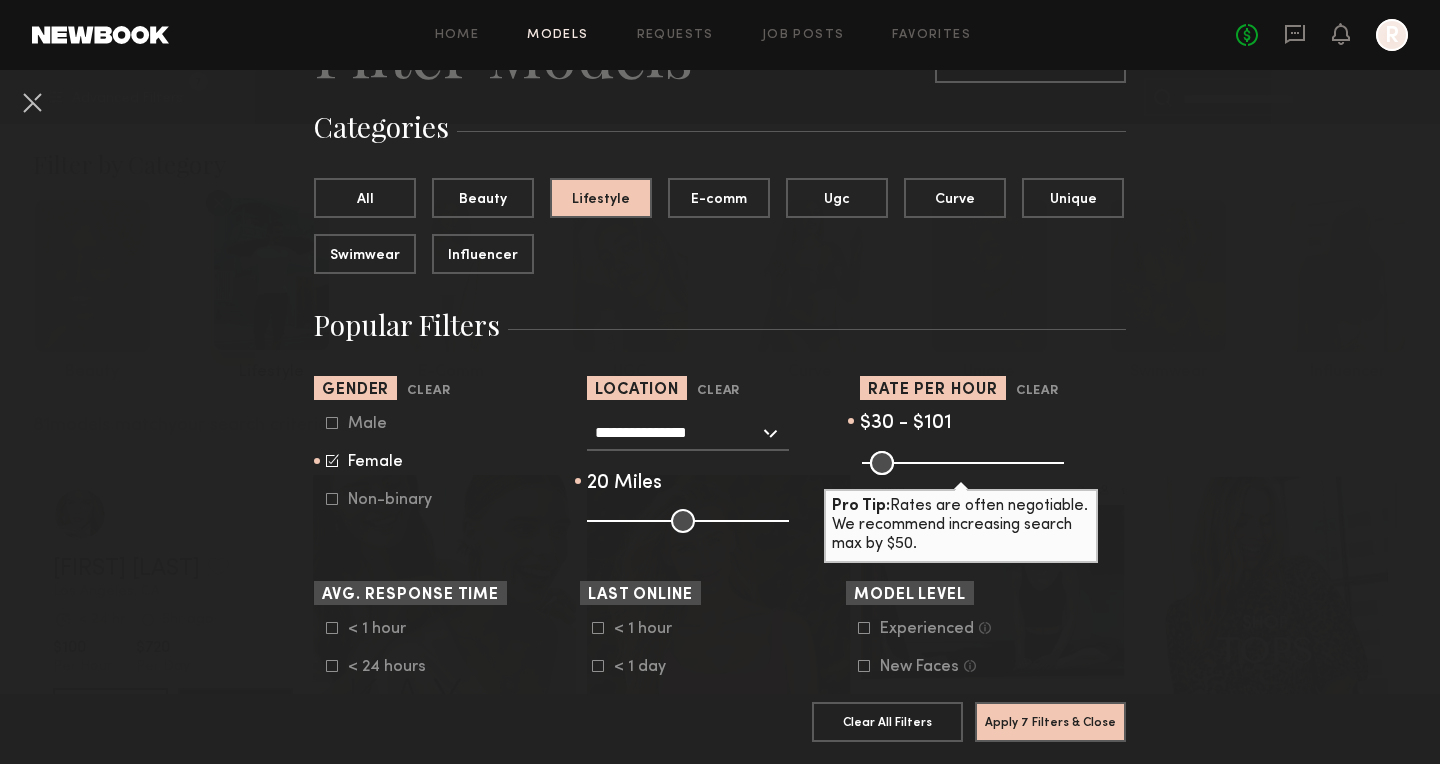 scroll, scrollTop: 148, scrollLeft: 0, axis: vertical 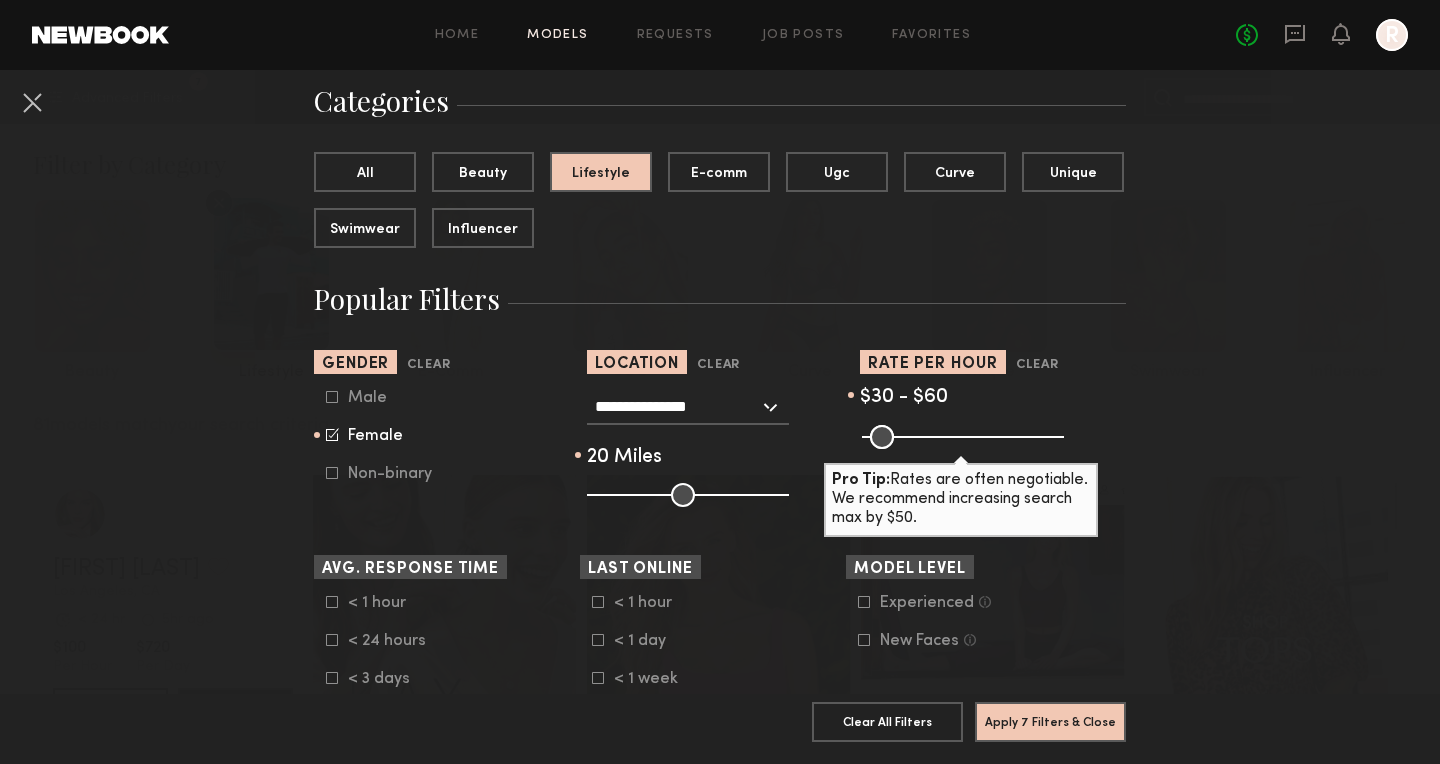 drag, startPoint x: 899, startPoint y: 434, endPoint x: 885, endPoint y: 434, distance: 14 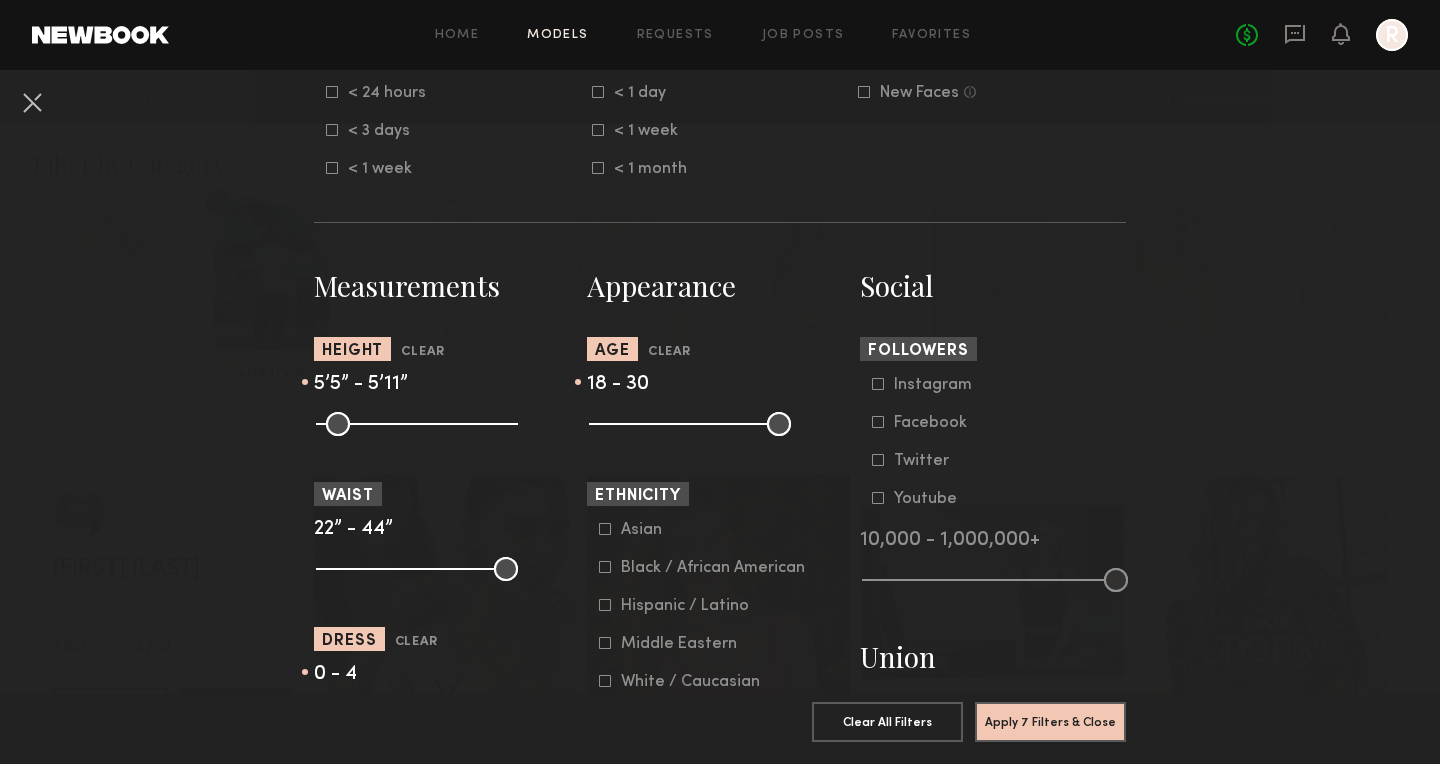 scroll, scrollTop: 698, scrollLeft: 0, axis: vertical 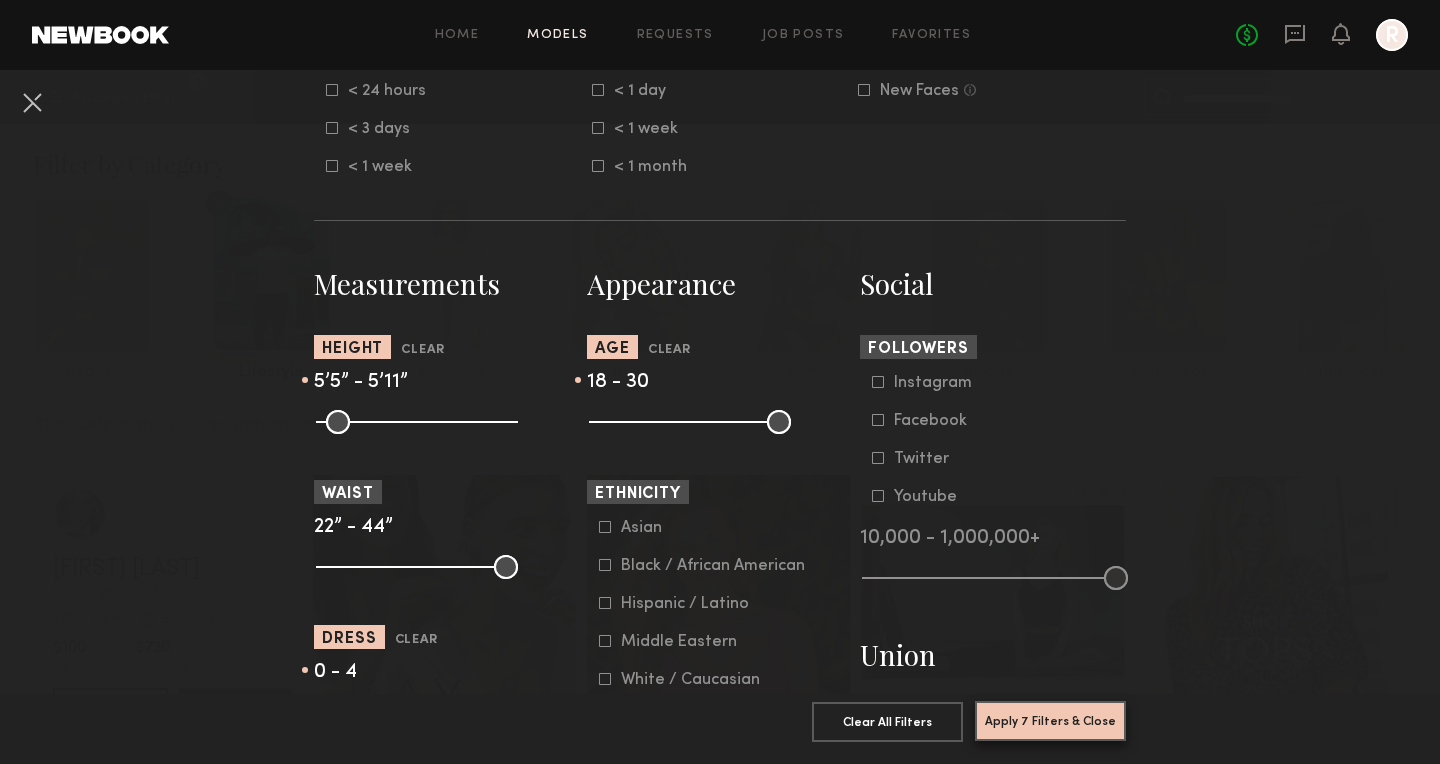 click on "Apply 7 Filters & Close" 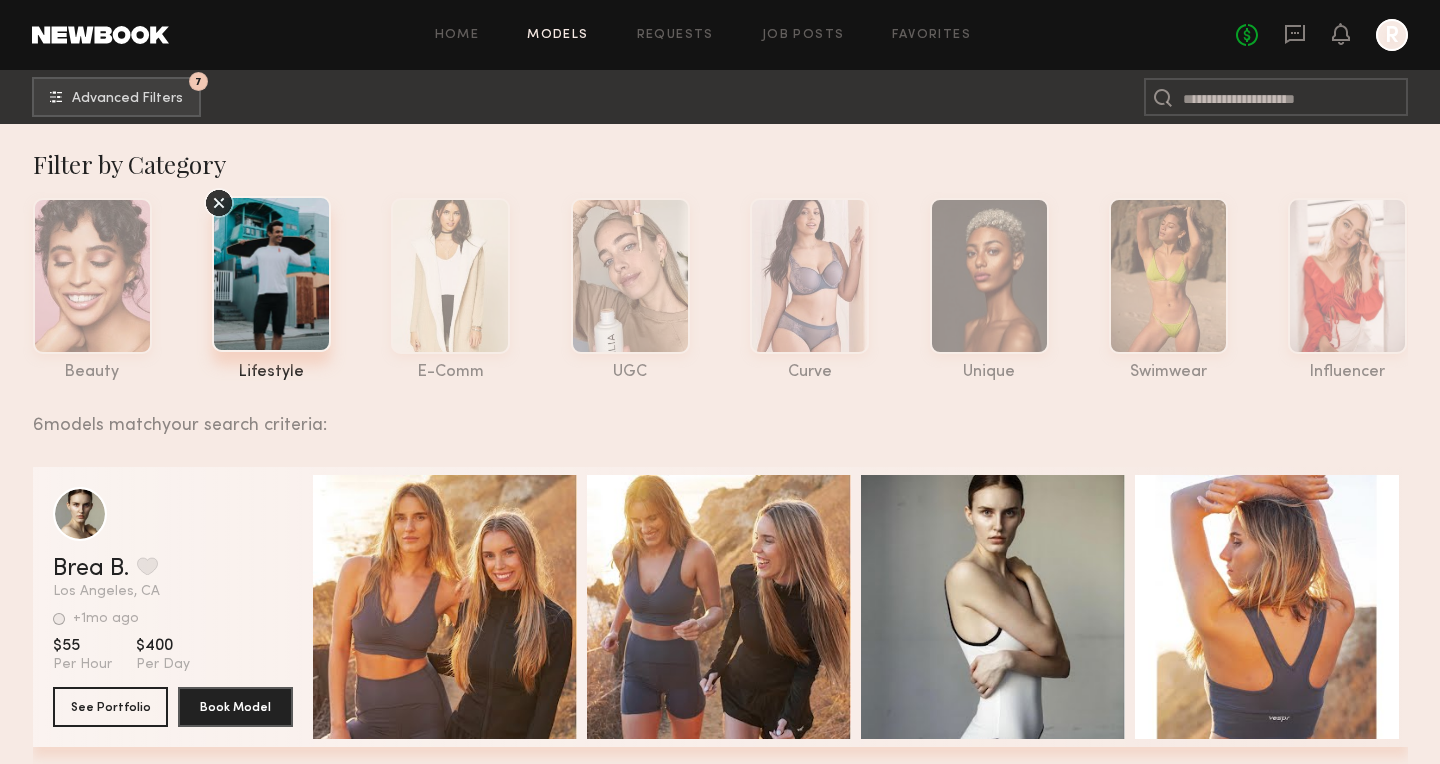 scroll, scrollTop: 1, scrollLeft: 0, axis: vertical 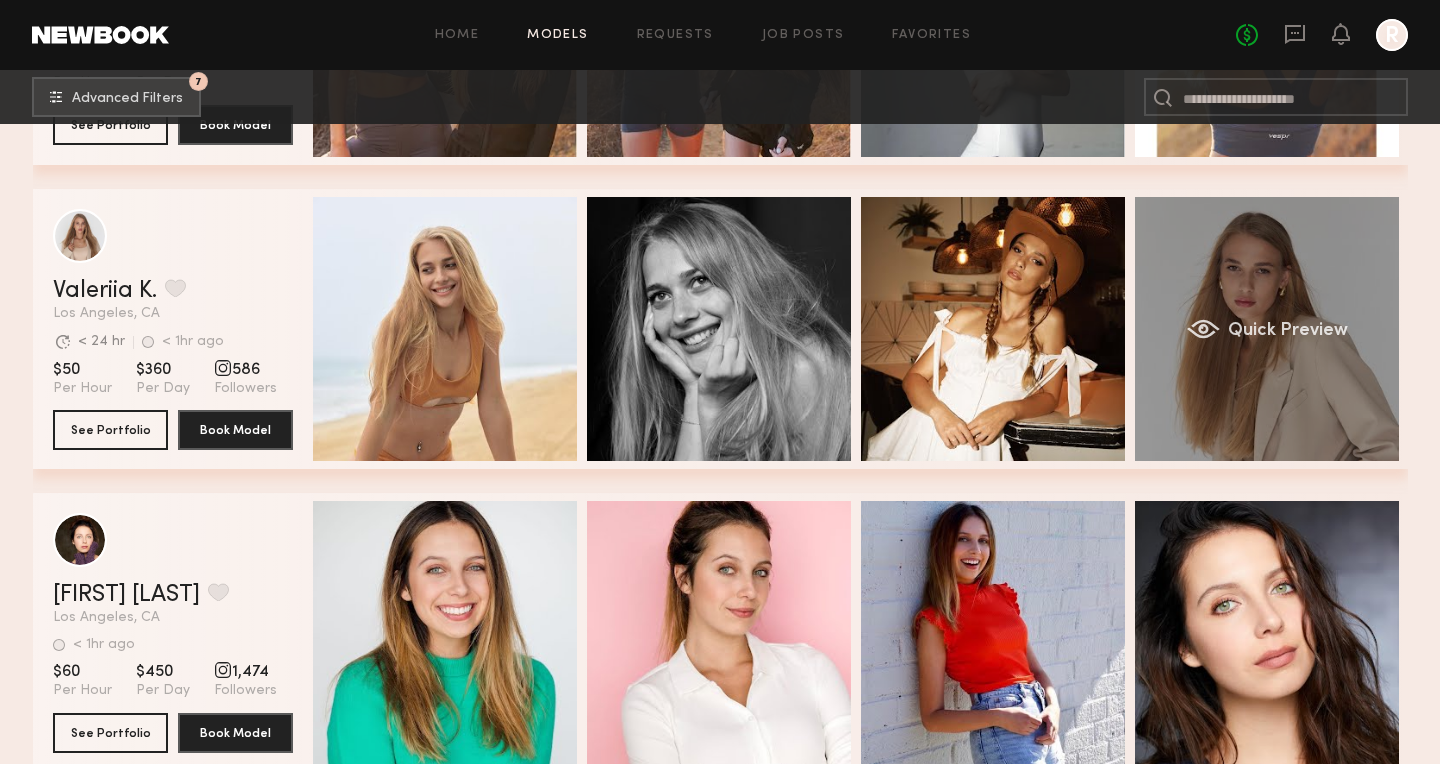 click on "Quick Preview" 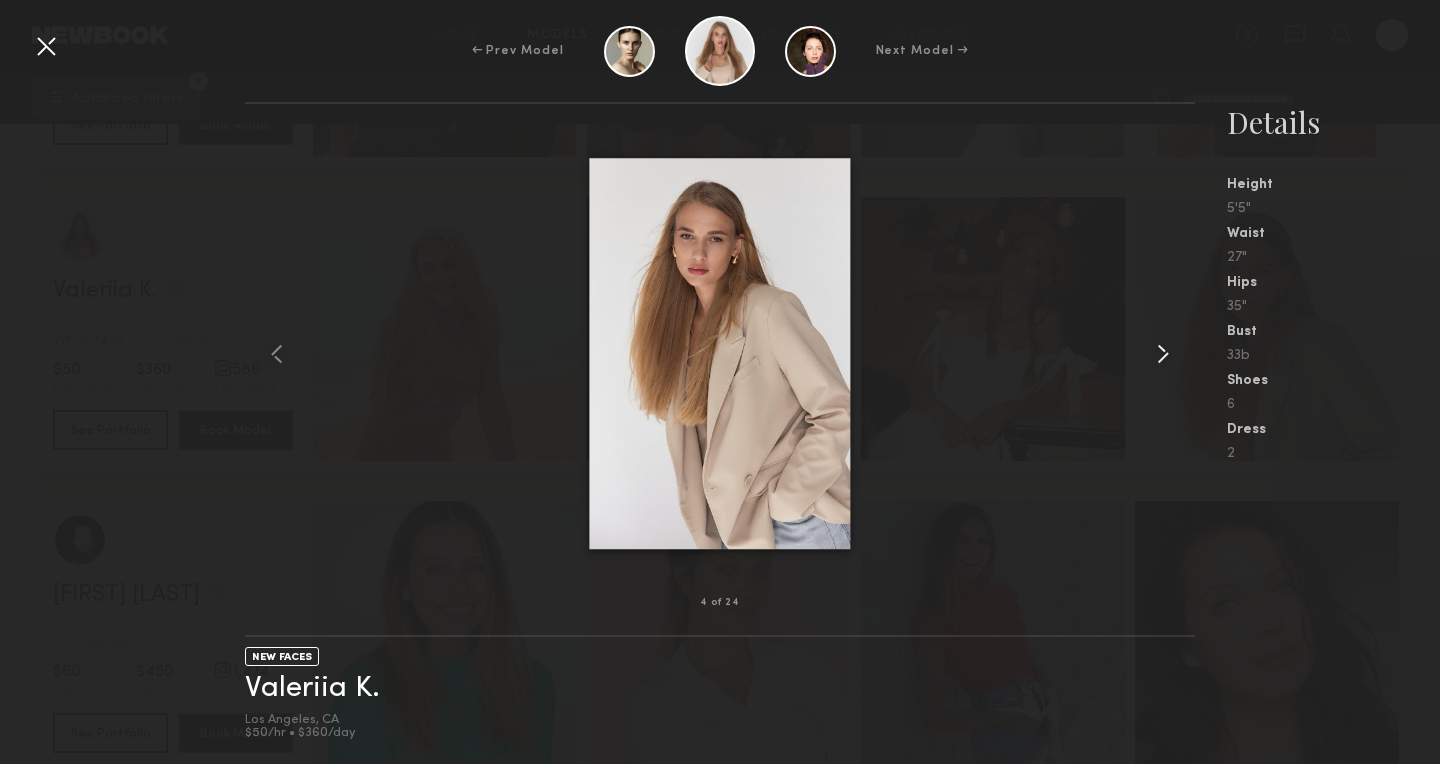 click at bounding box center [1163, 354] 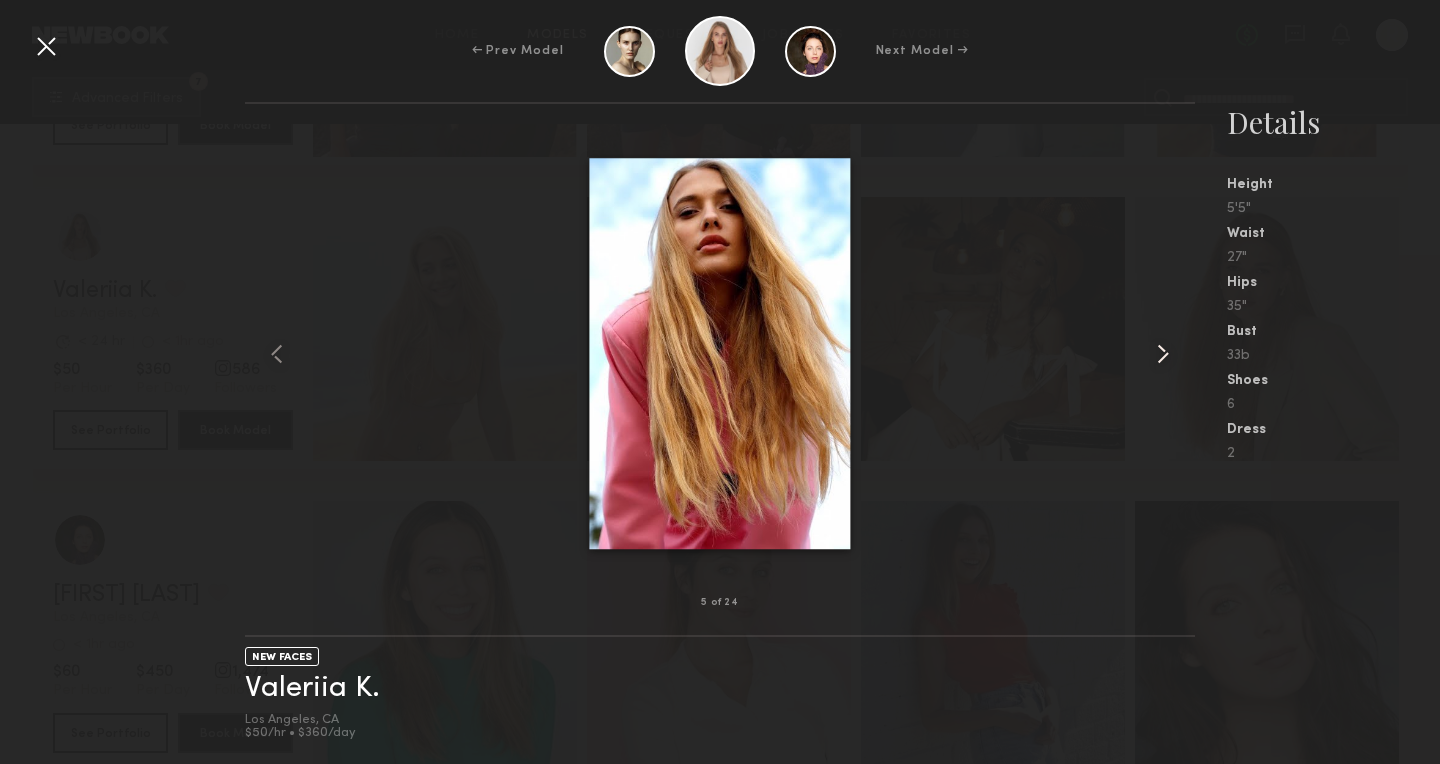 click at bounding box center (1163, 354) 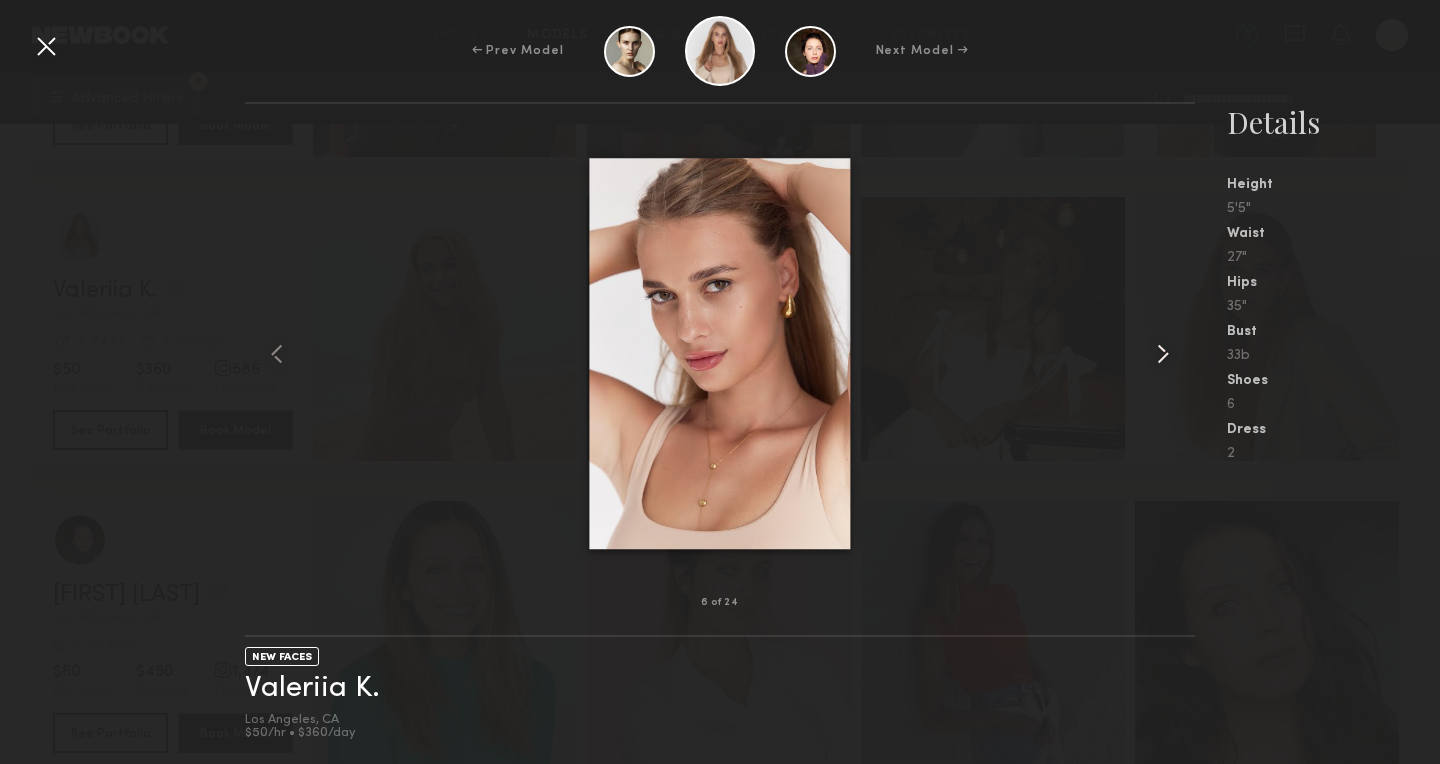 click at bounding box center [1163, 354] 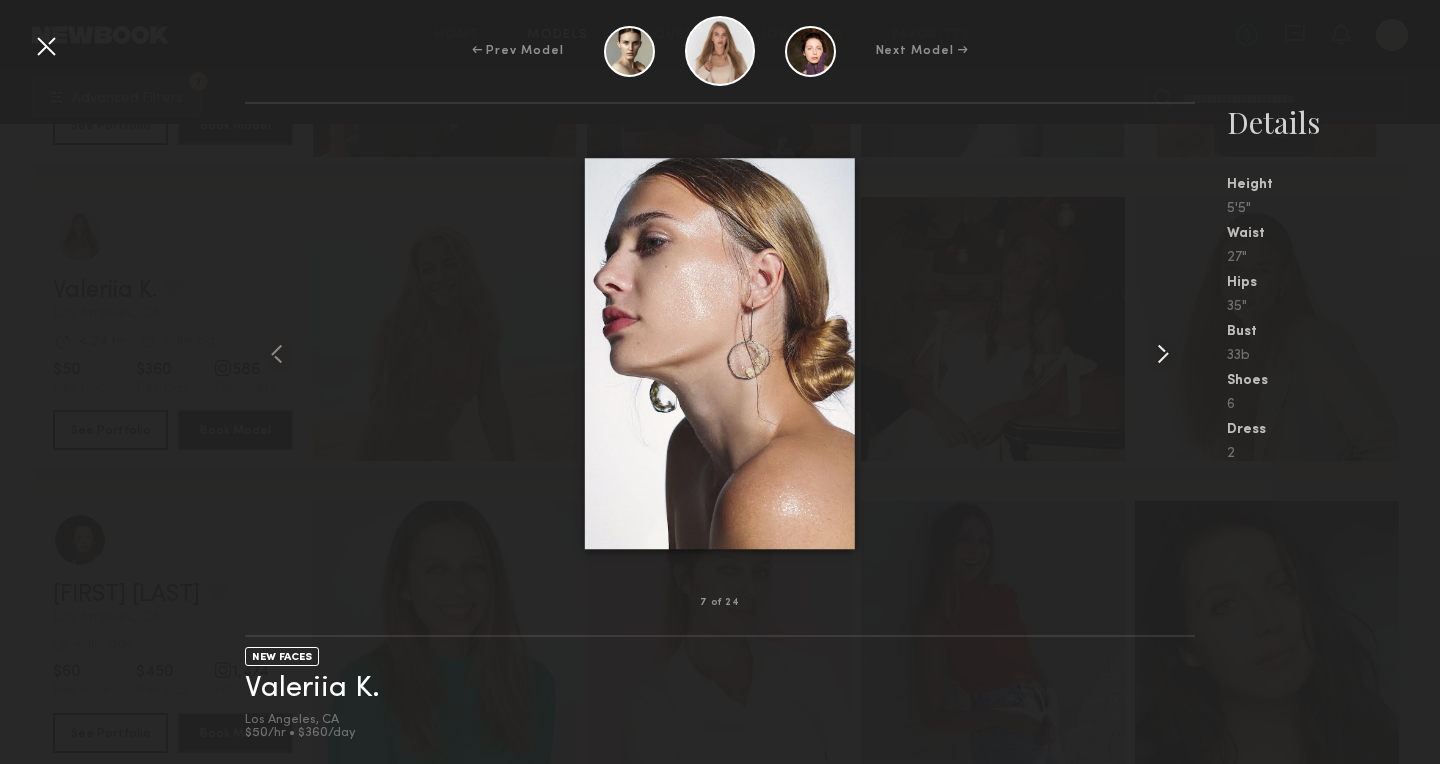 click at bounding box center [1163, 354] 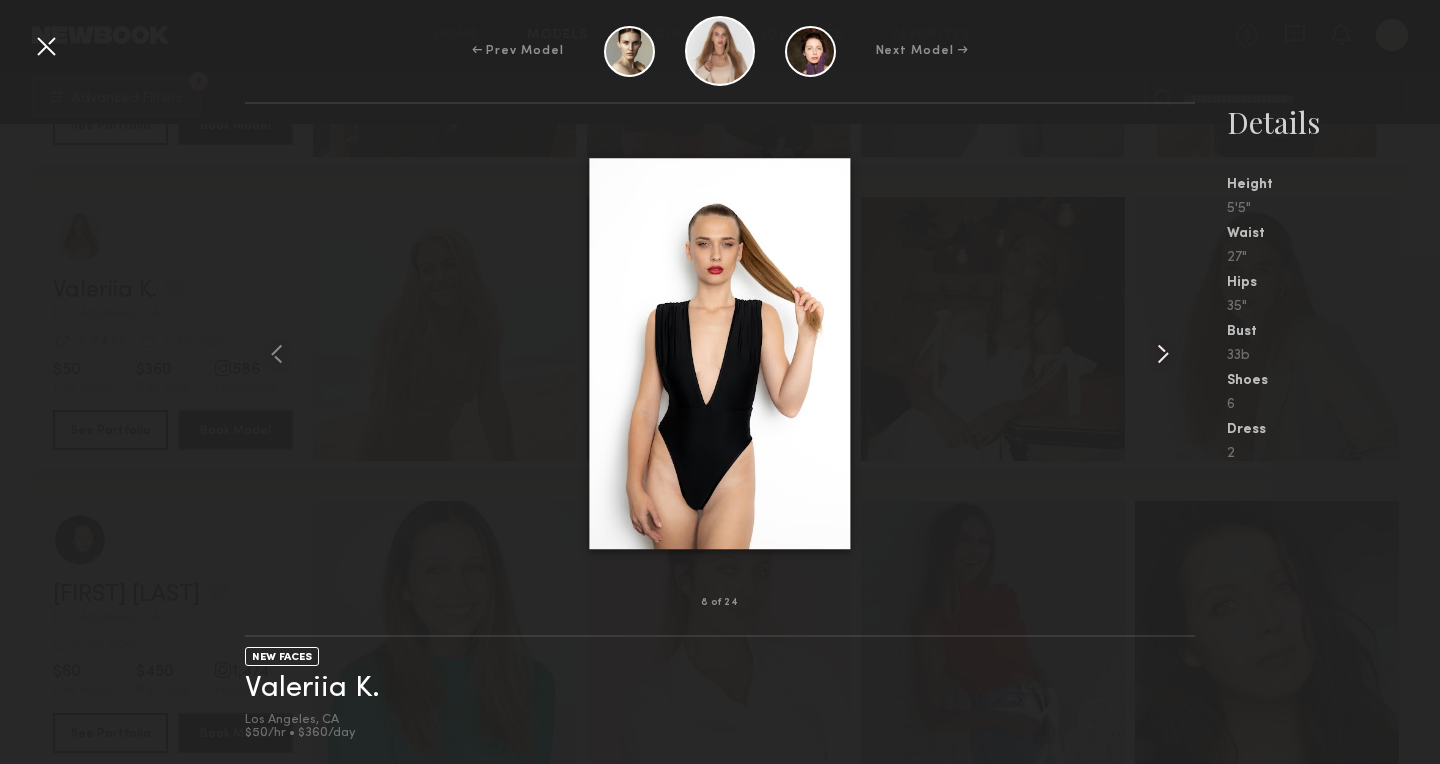 click at bounding box center [1163, 354] 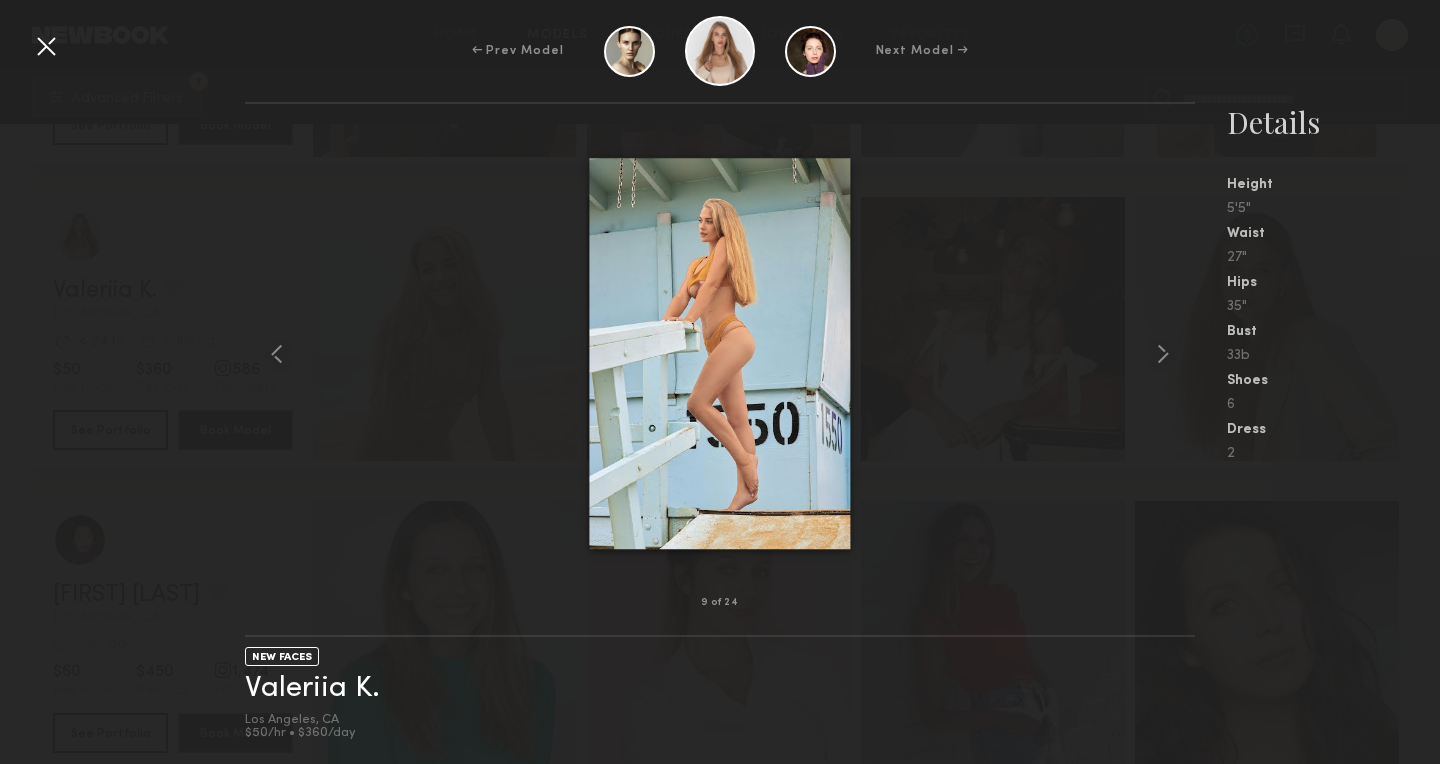click at bounding box center [46, 46] 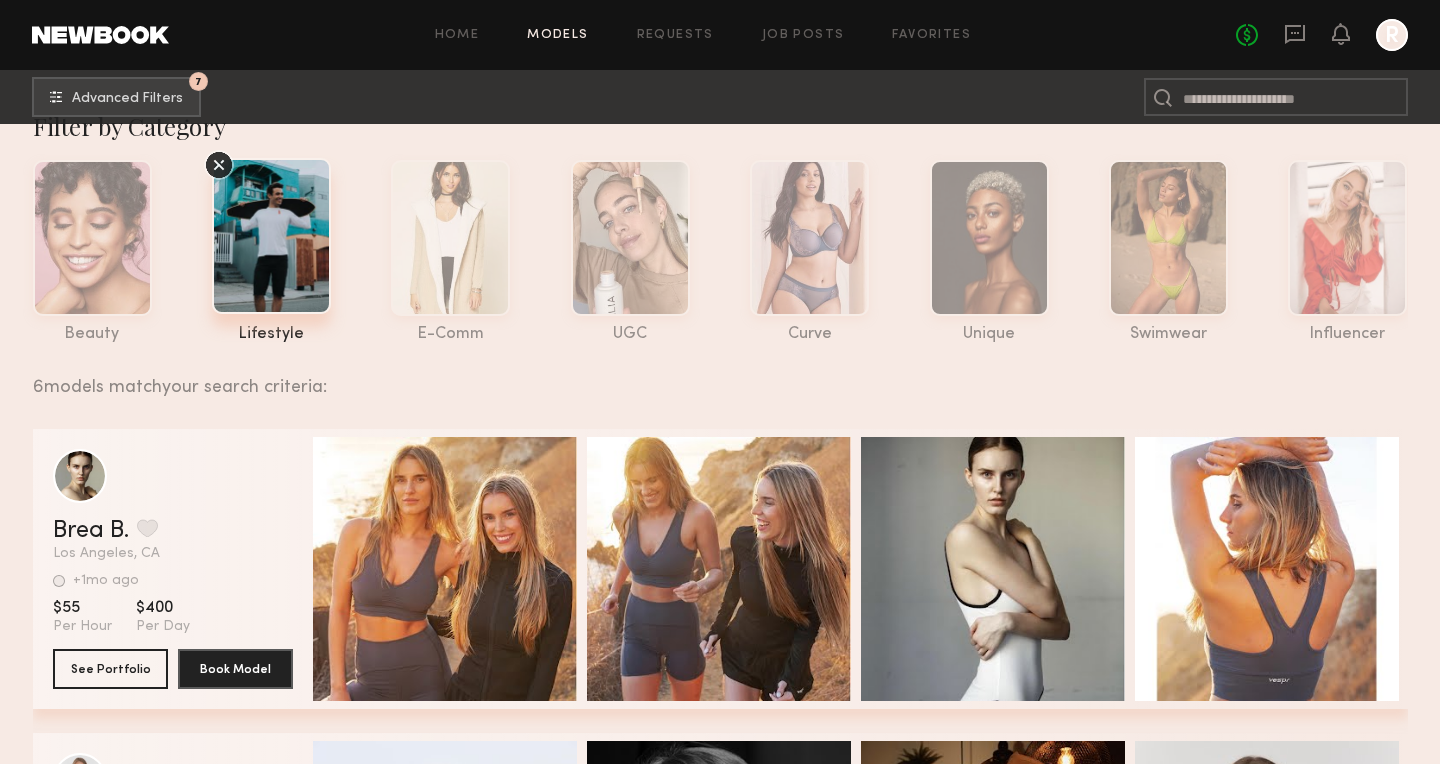 scroll, scrollTop: 0, scrollLeft: 0, axis: both 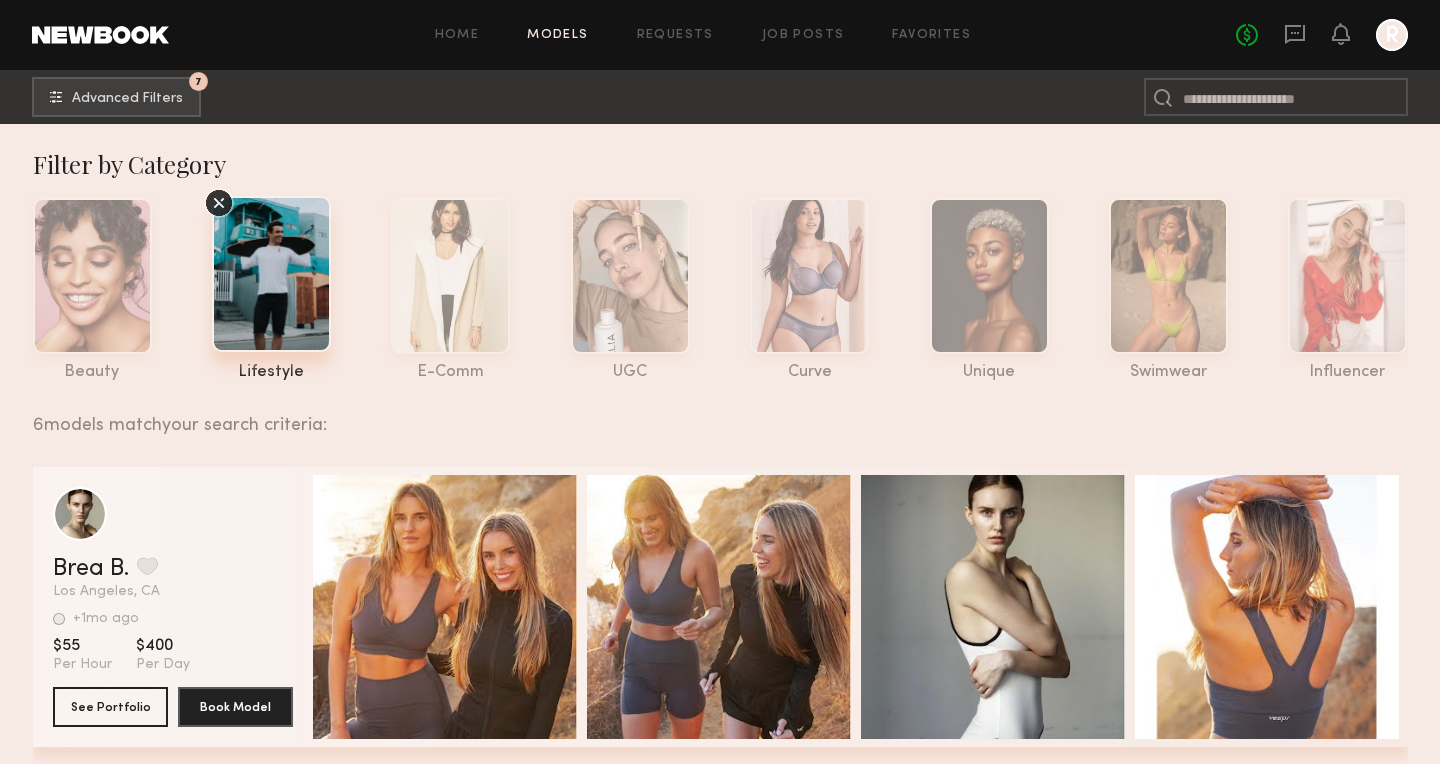 click 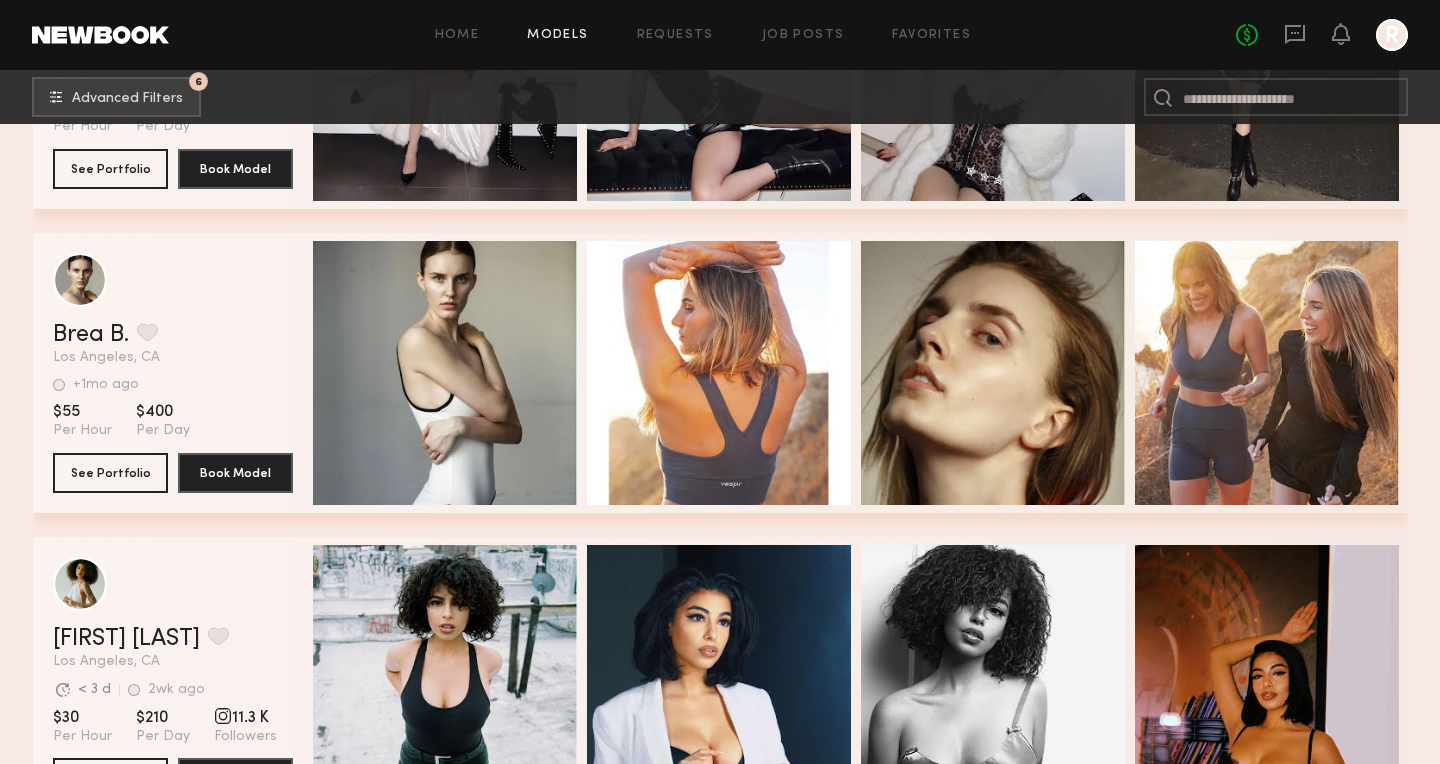 scroll, scrollTop: 1006, scrollLeft: 0, axis: vertical 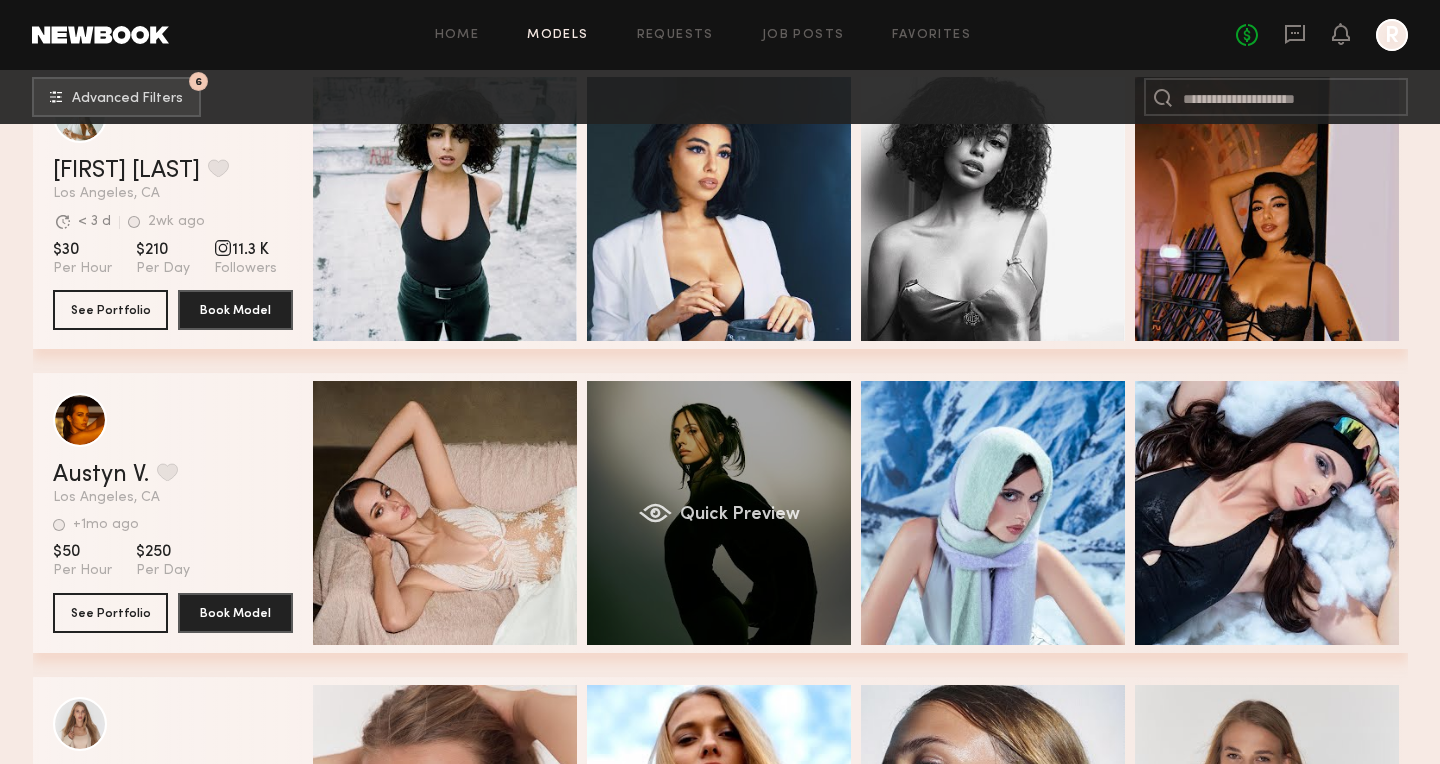 click on "Quick Preview" 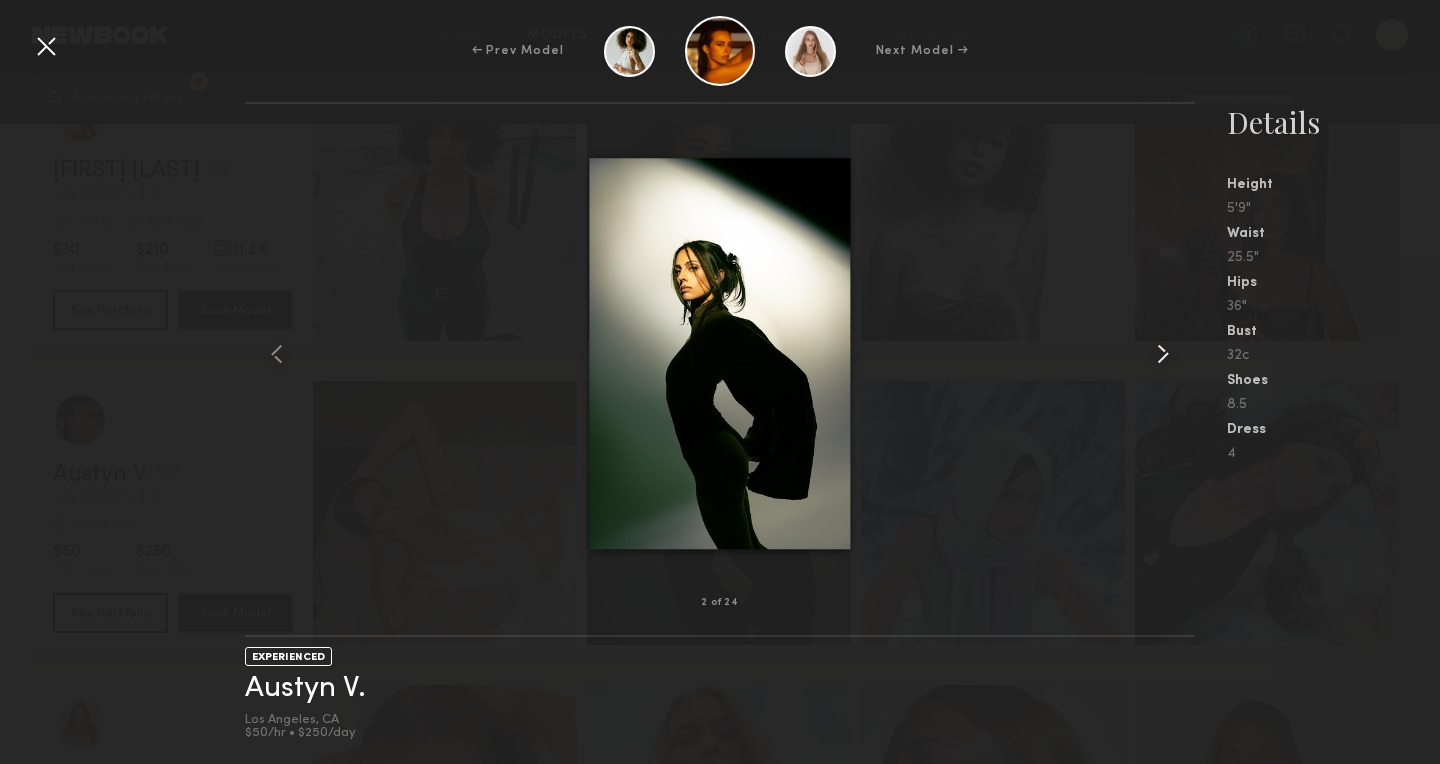 click at bounding box center [1163, 354] 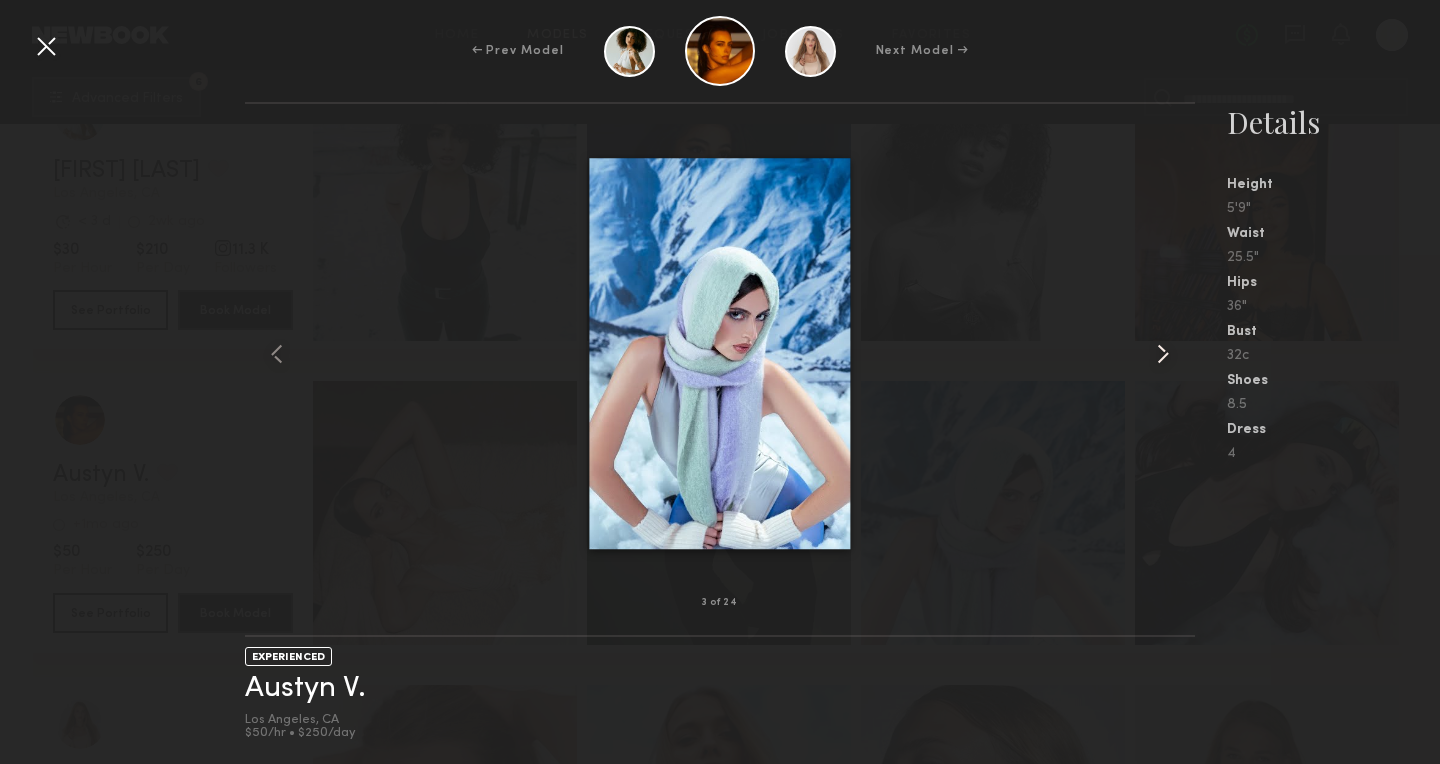 click at bounding box center (1163, 354) 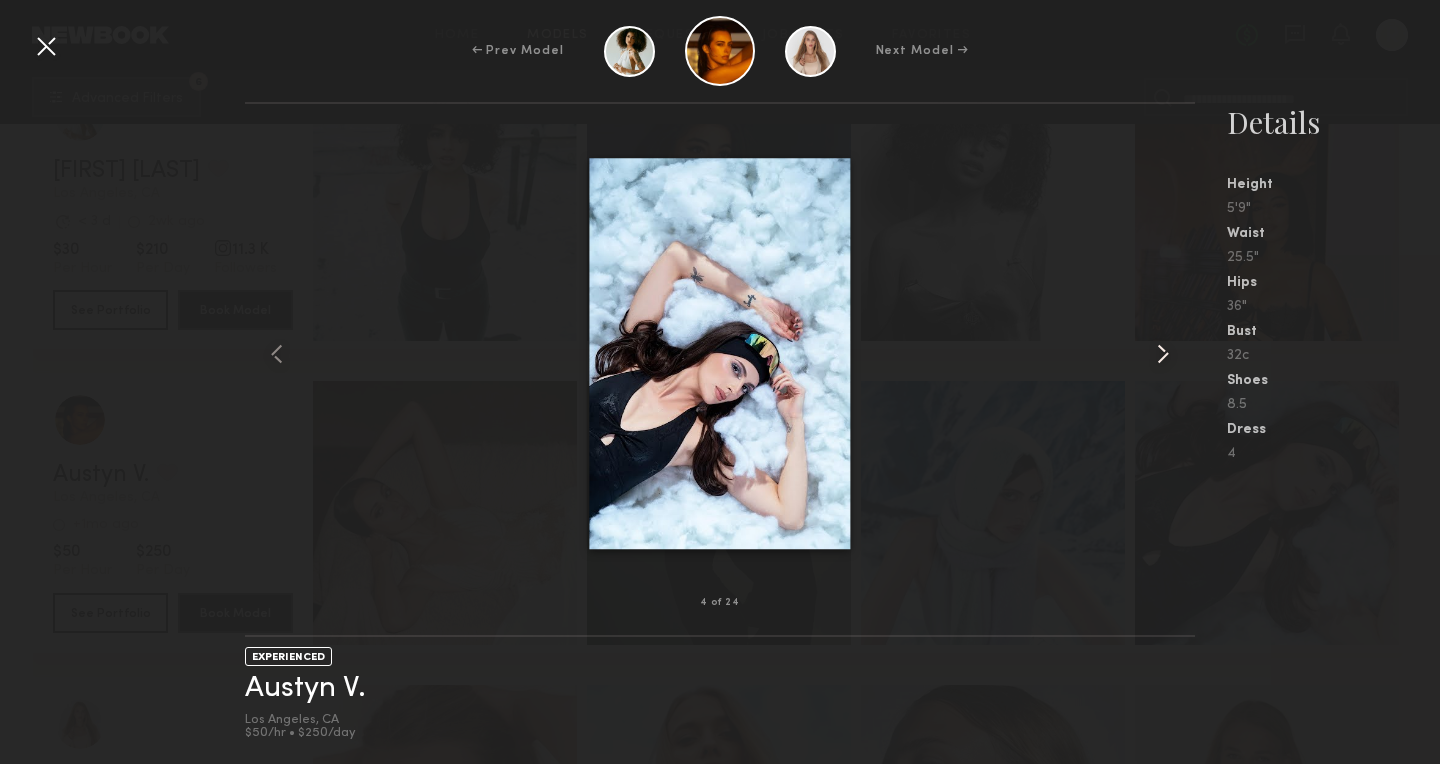 click at bounding box center (1163, 354) 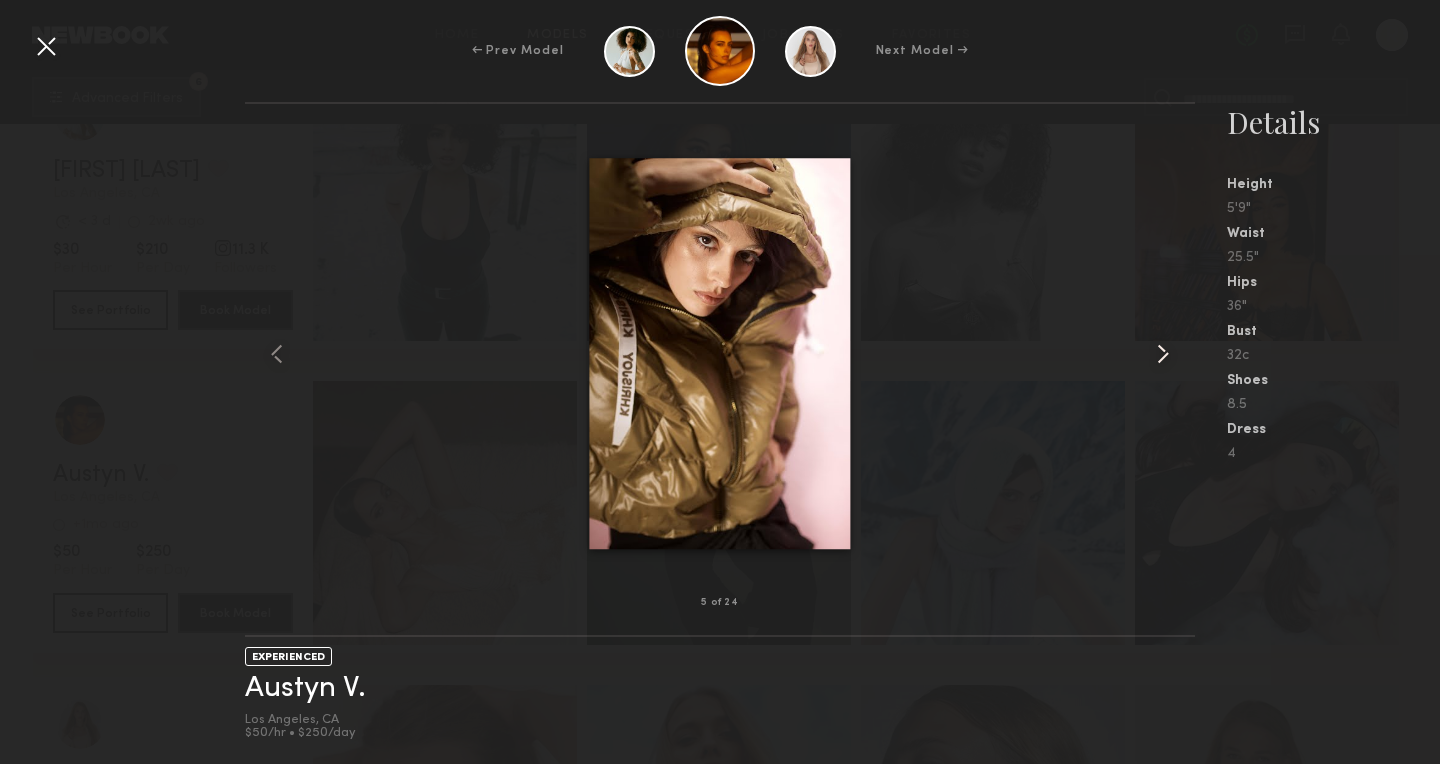 click at bounding box center (1163, 354) 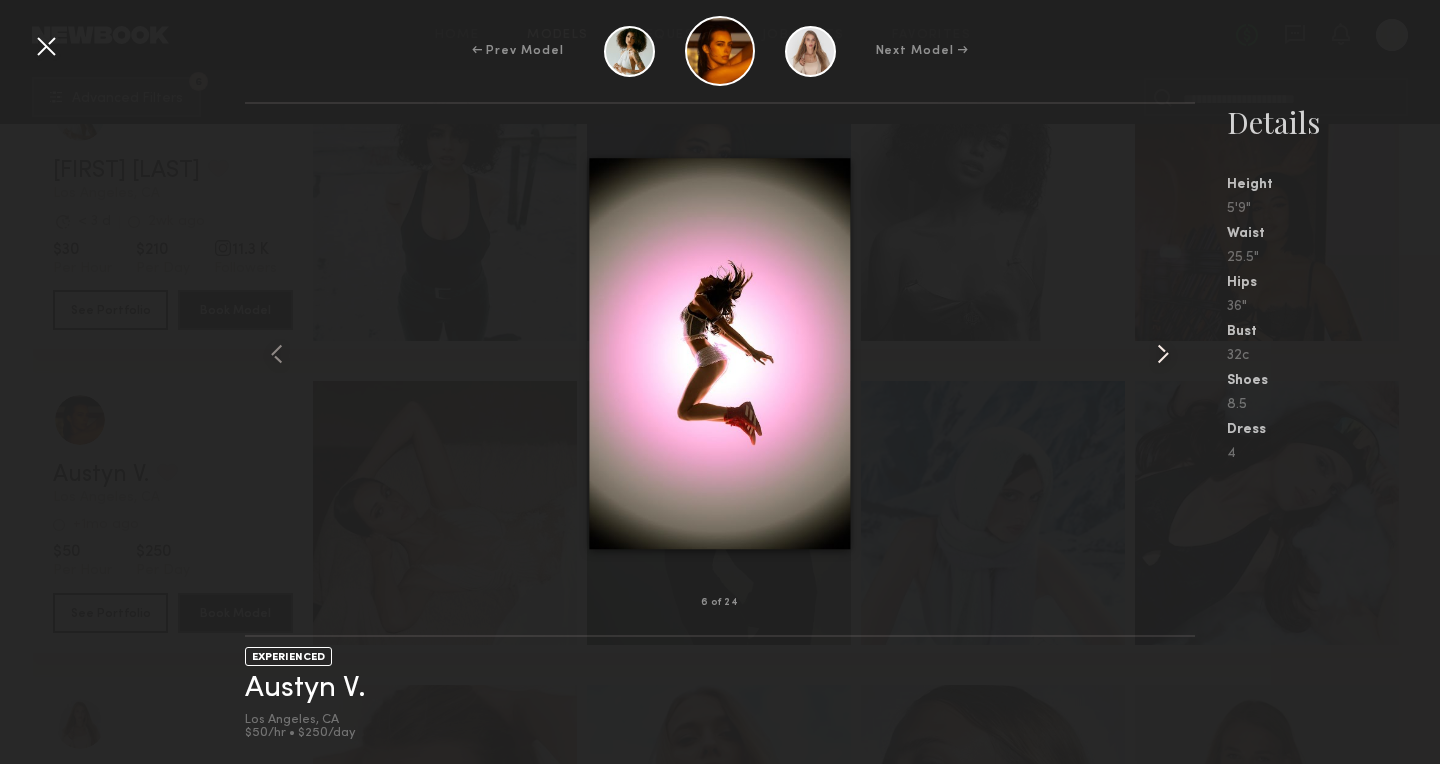 click at bounding box center [1163, 354] 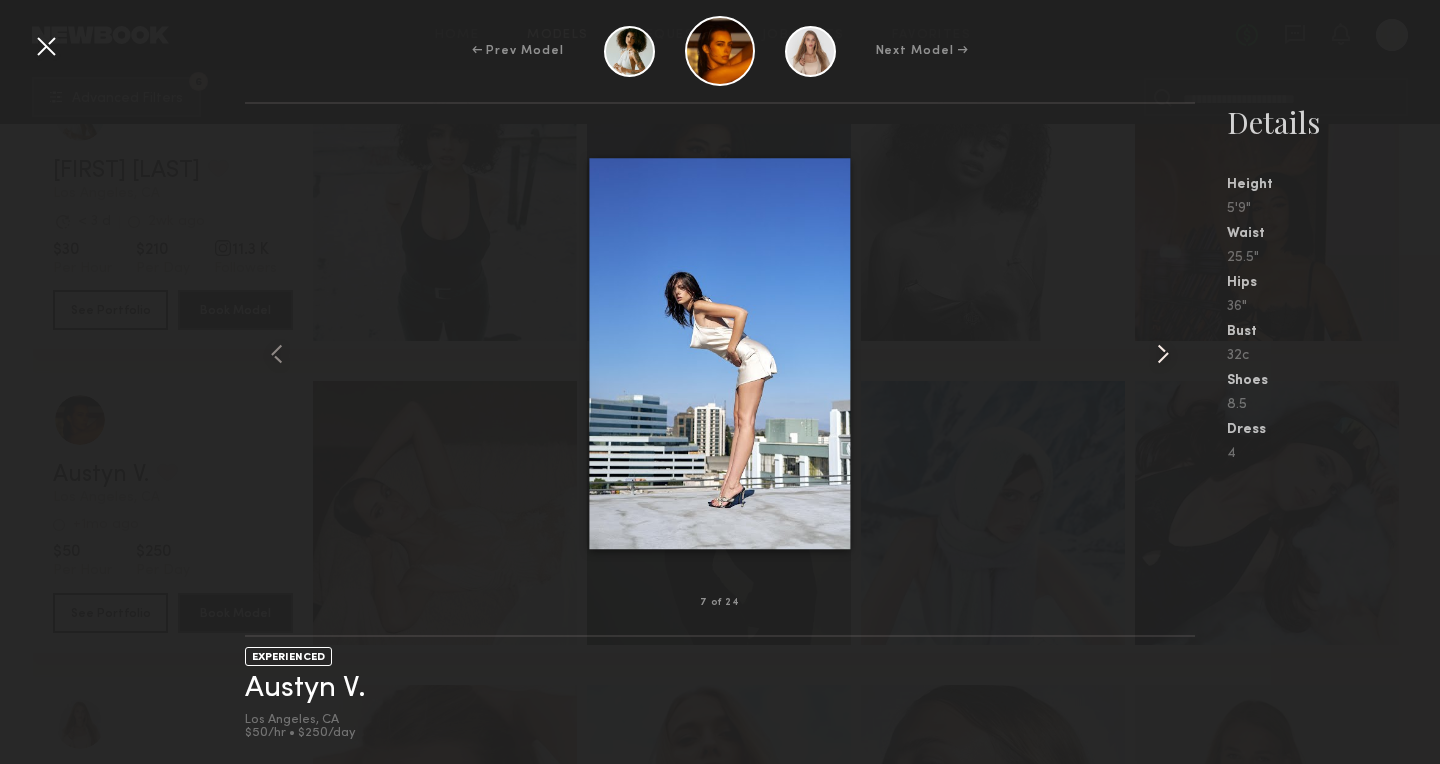 click at bounding box center (1163, 354) 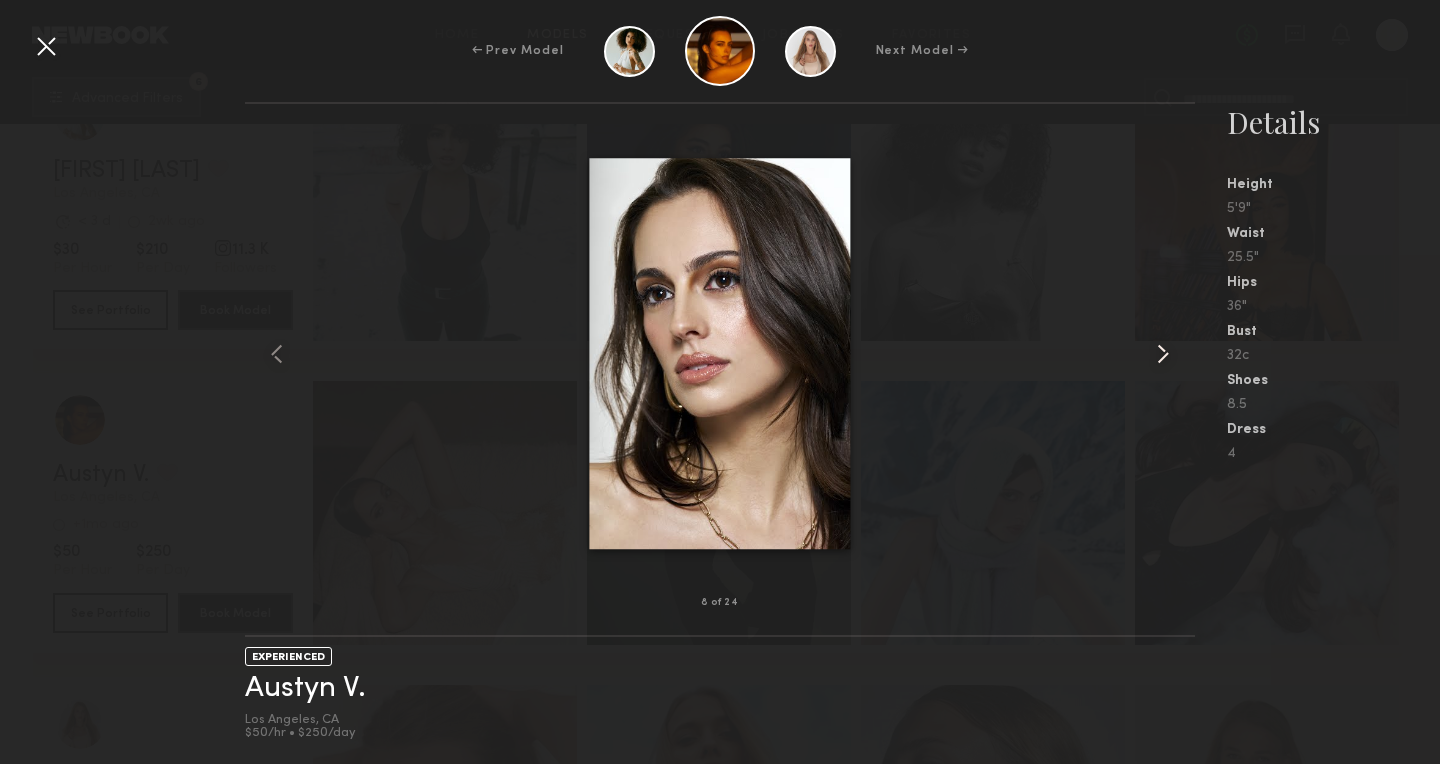 click at bounding box center (1163, 354) 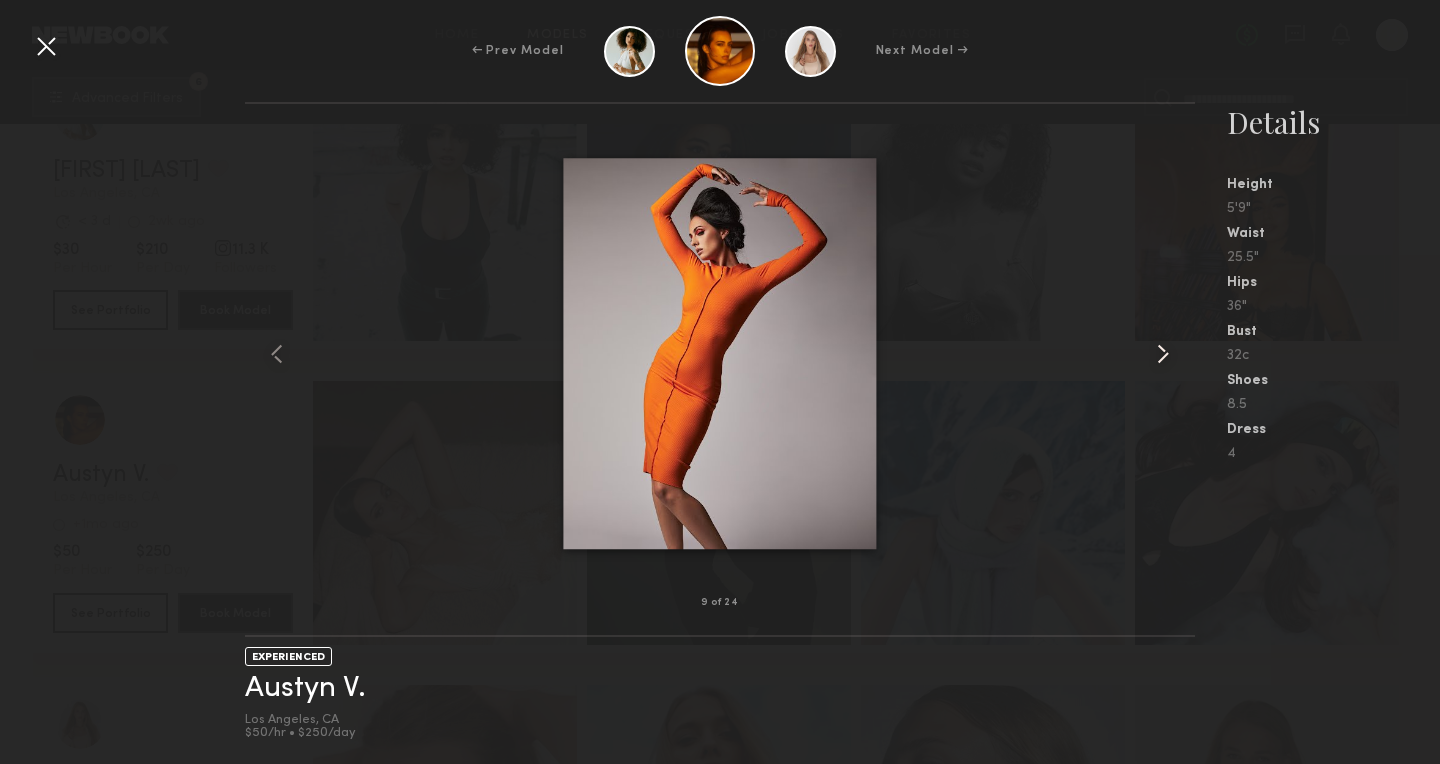 click at bounding box center [1163, 354] 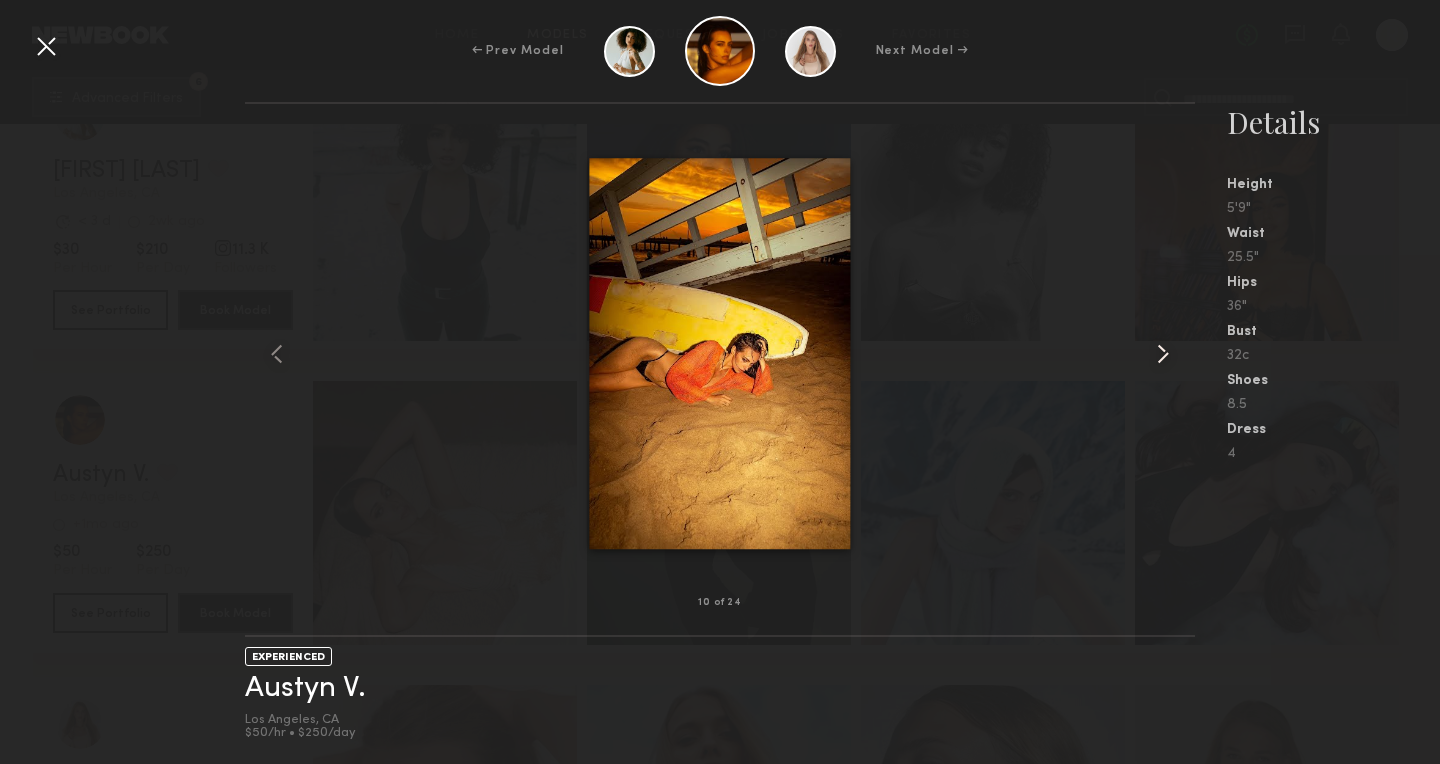 click at bounding box center [1163, 354] 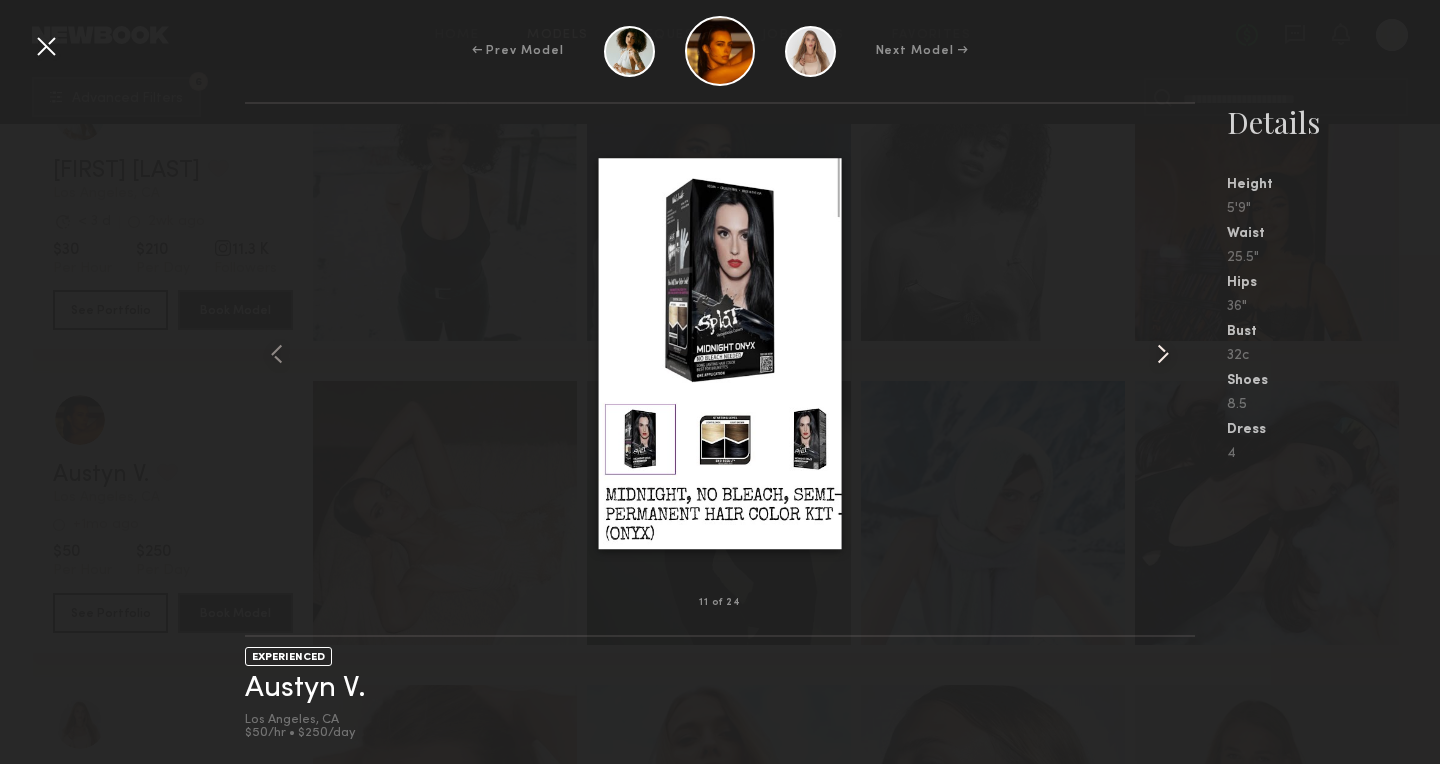 click at bounding box center [1163, 354] 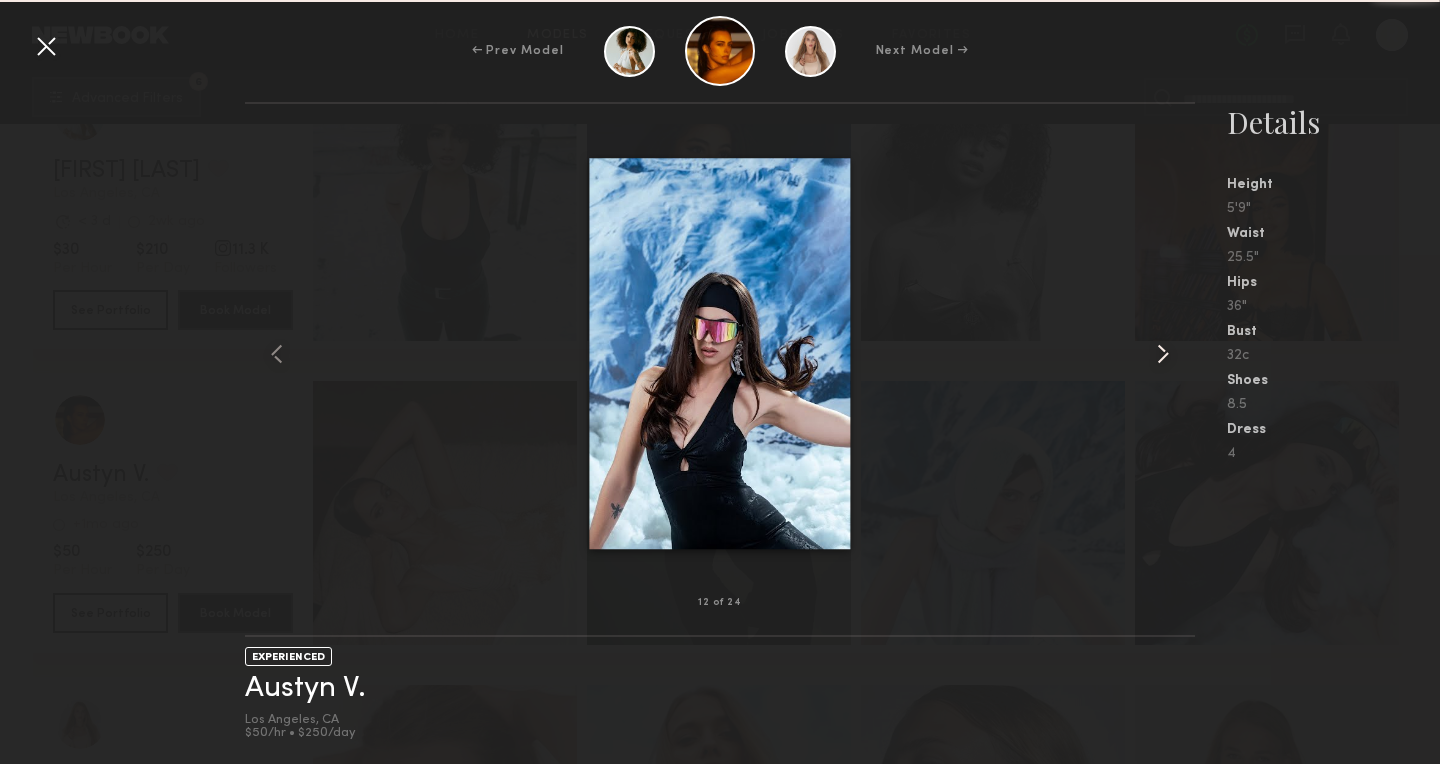 click at bounding box center [1163, 354] 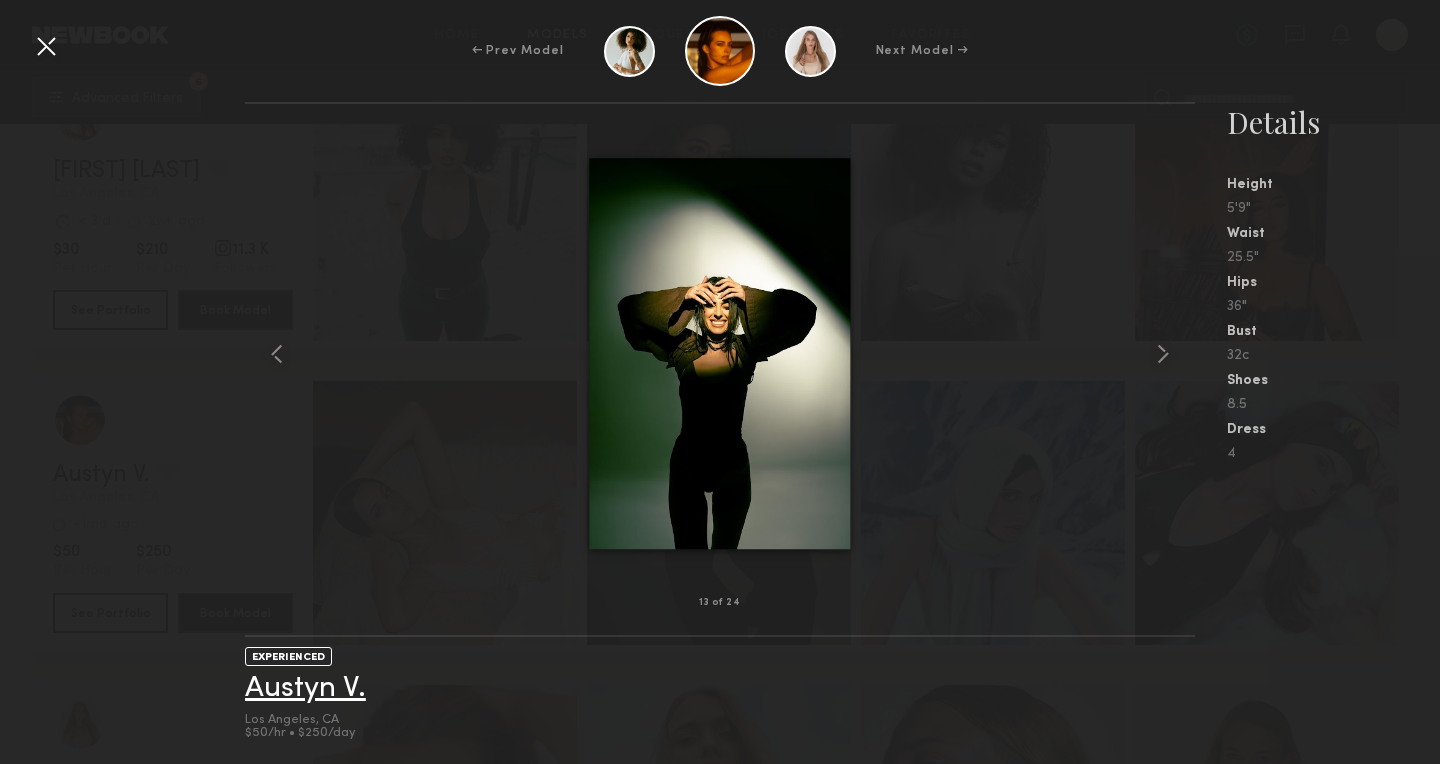 click on "Austyn V." 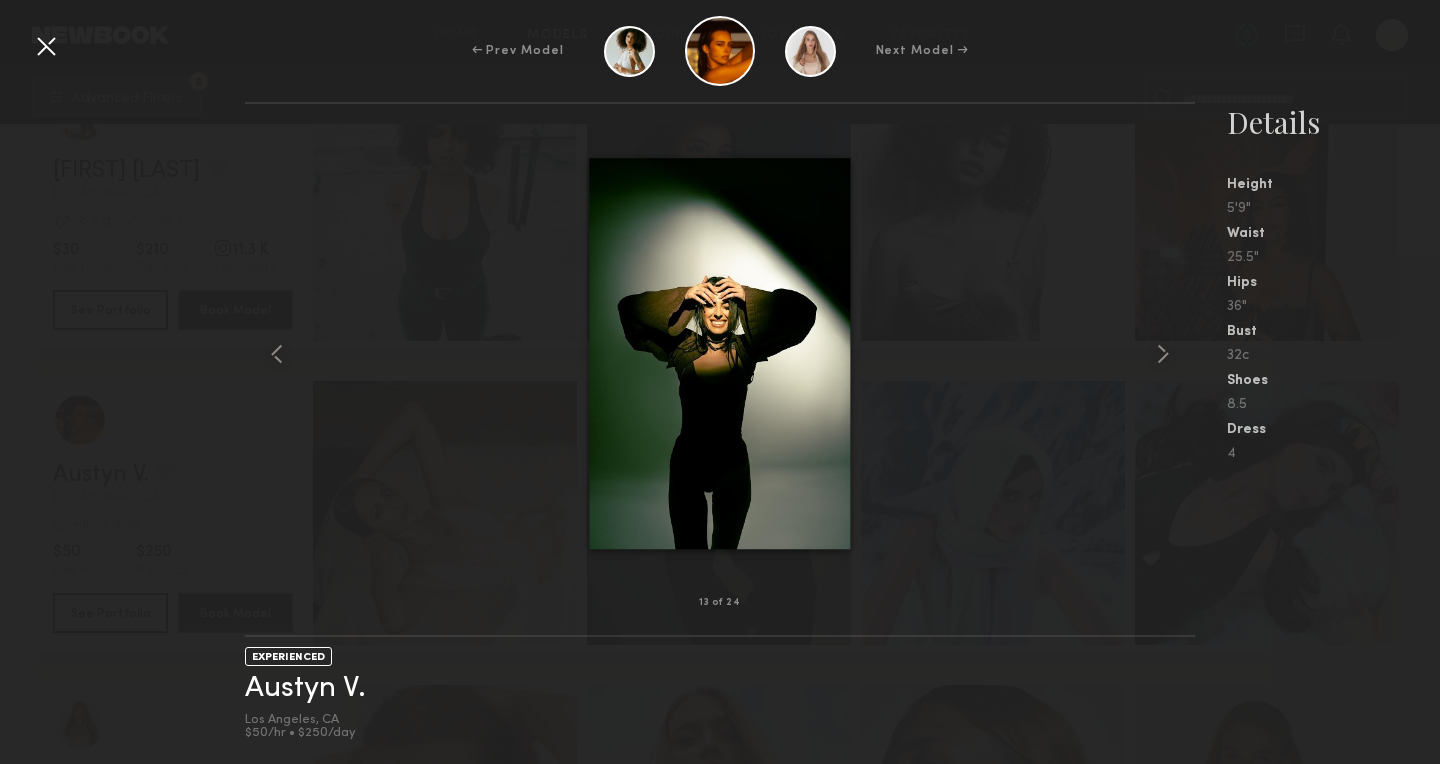 click at bounding box center (46, 46) 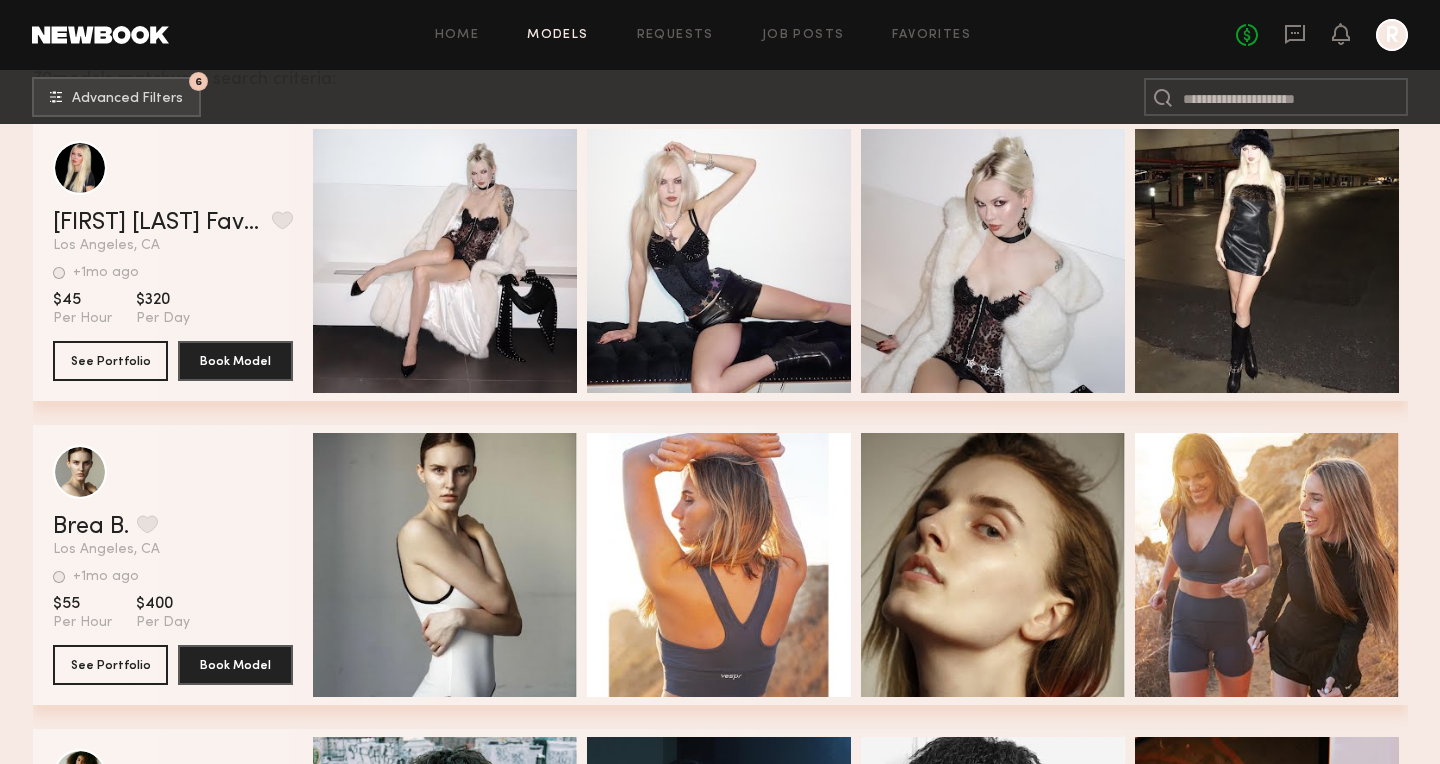 scroll, scrollTop: 533, scrollLeft: 0, axis: vertical 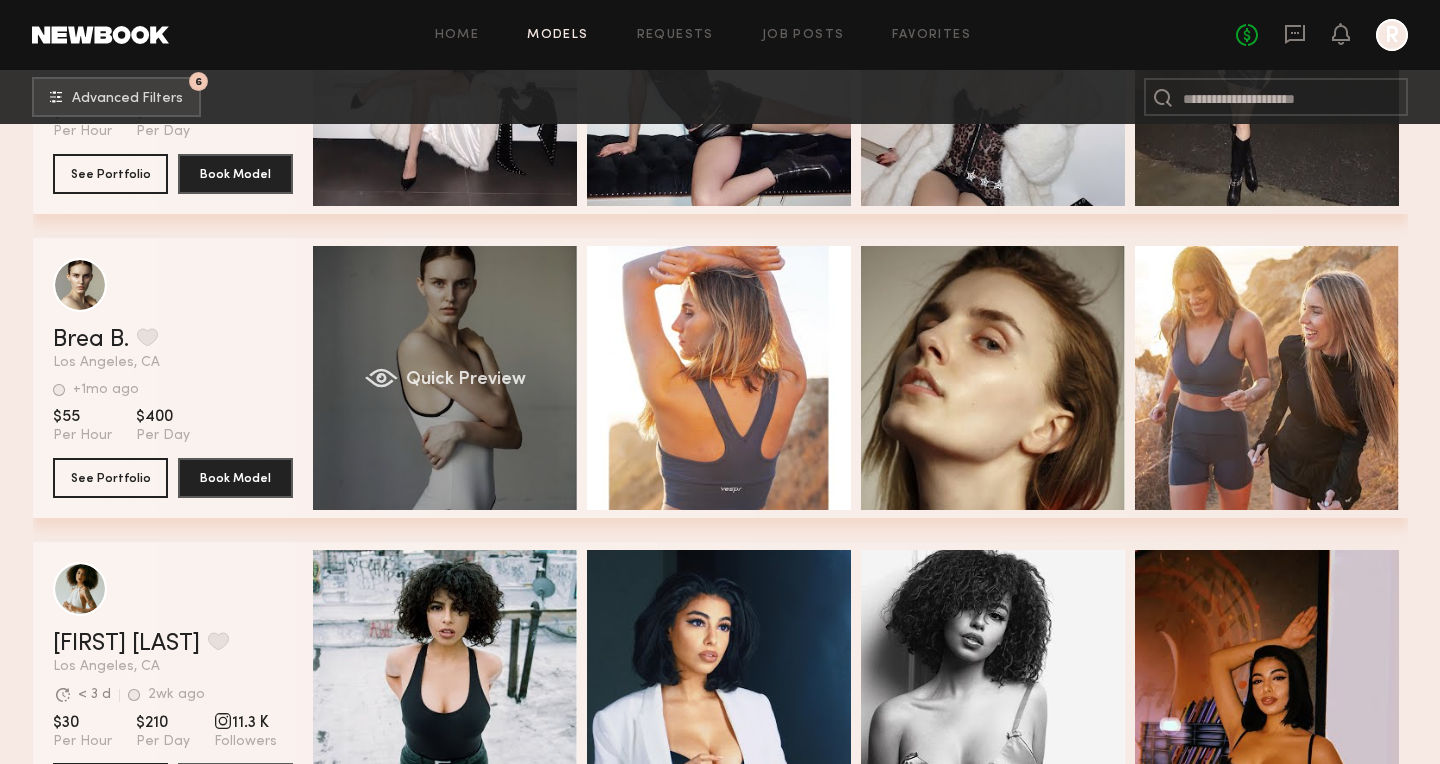 click on "Quick Preview" 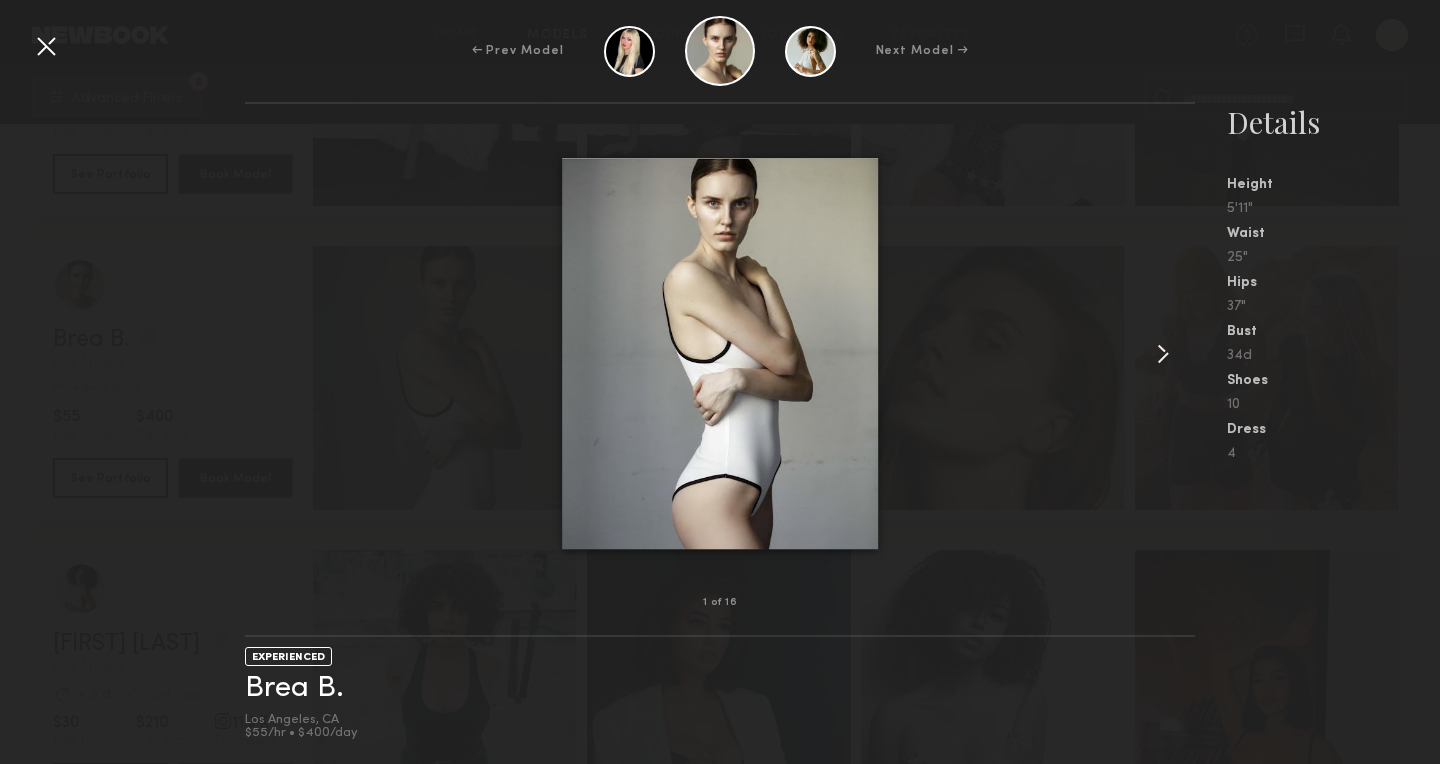 click at bounding box center (1163, 354) 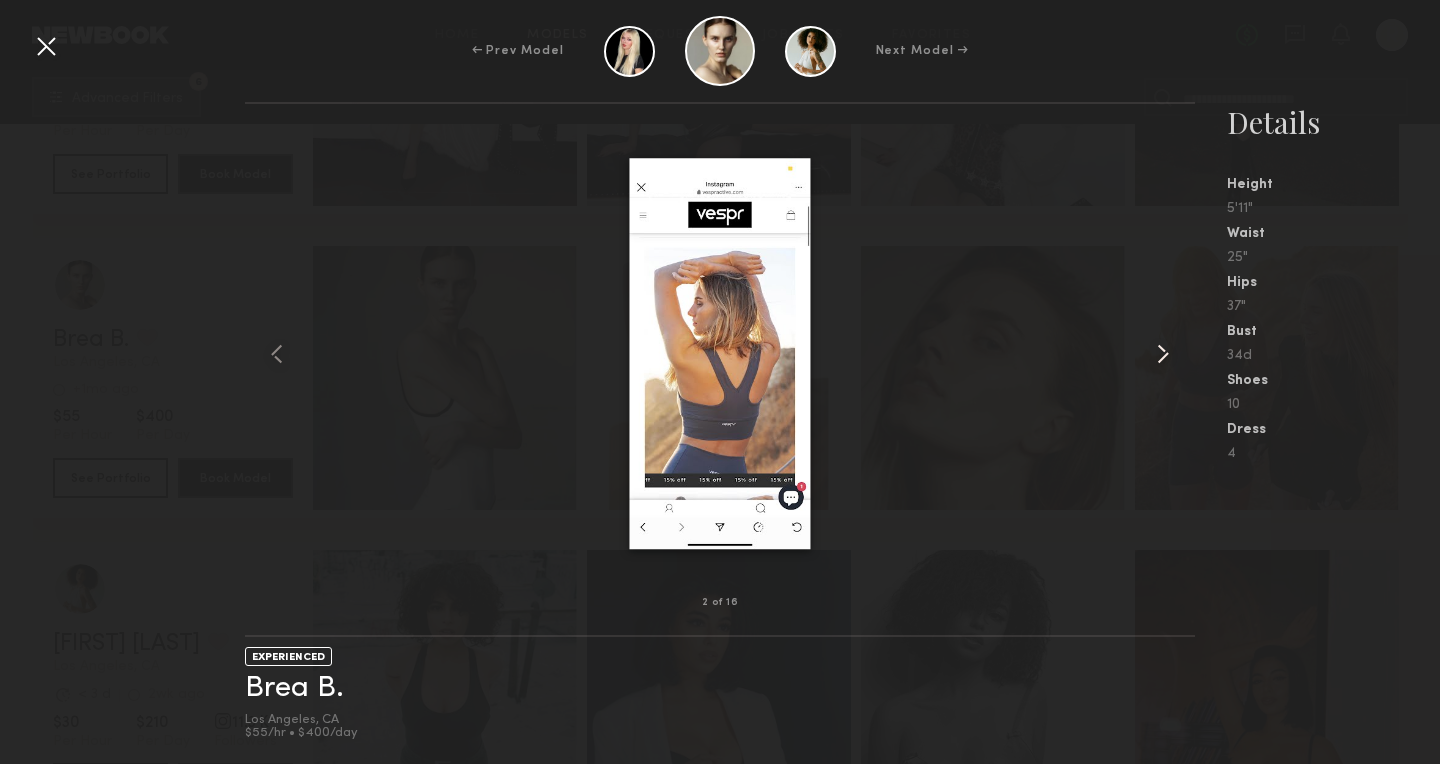 click at bounding box center [1163, 354] 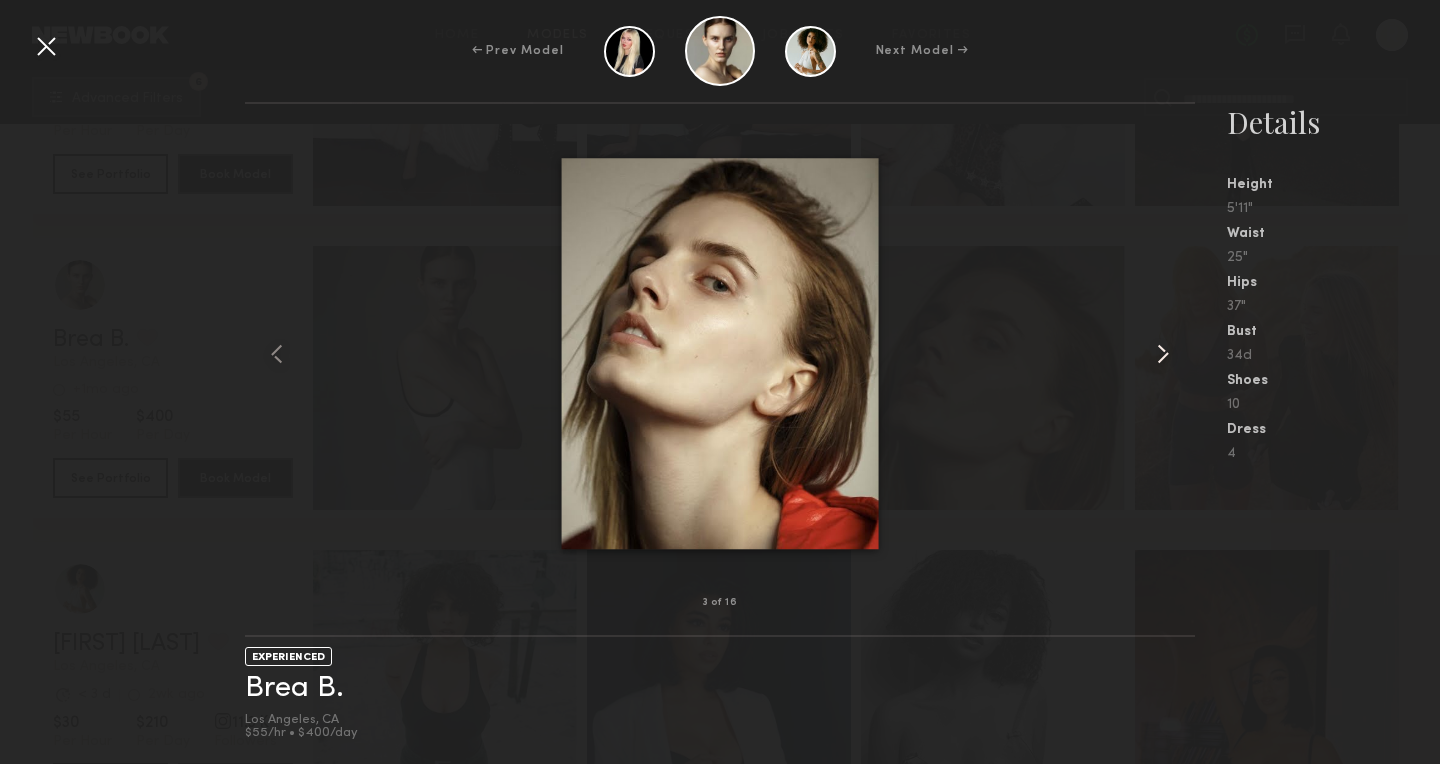 click at bounding box center [1163, 354] 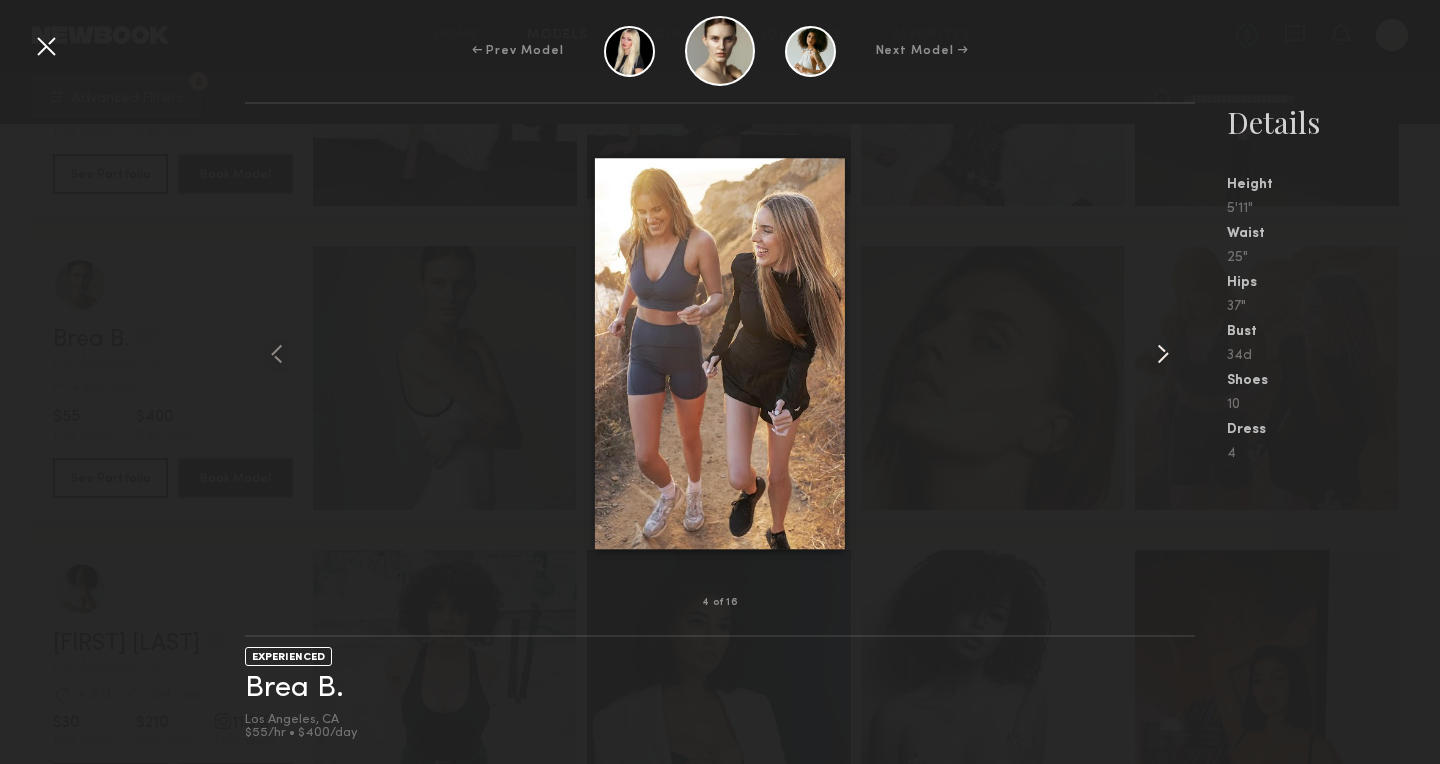 click at bounding box center (1163, 354) 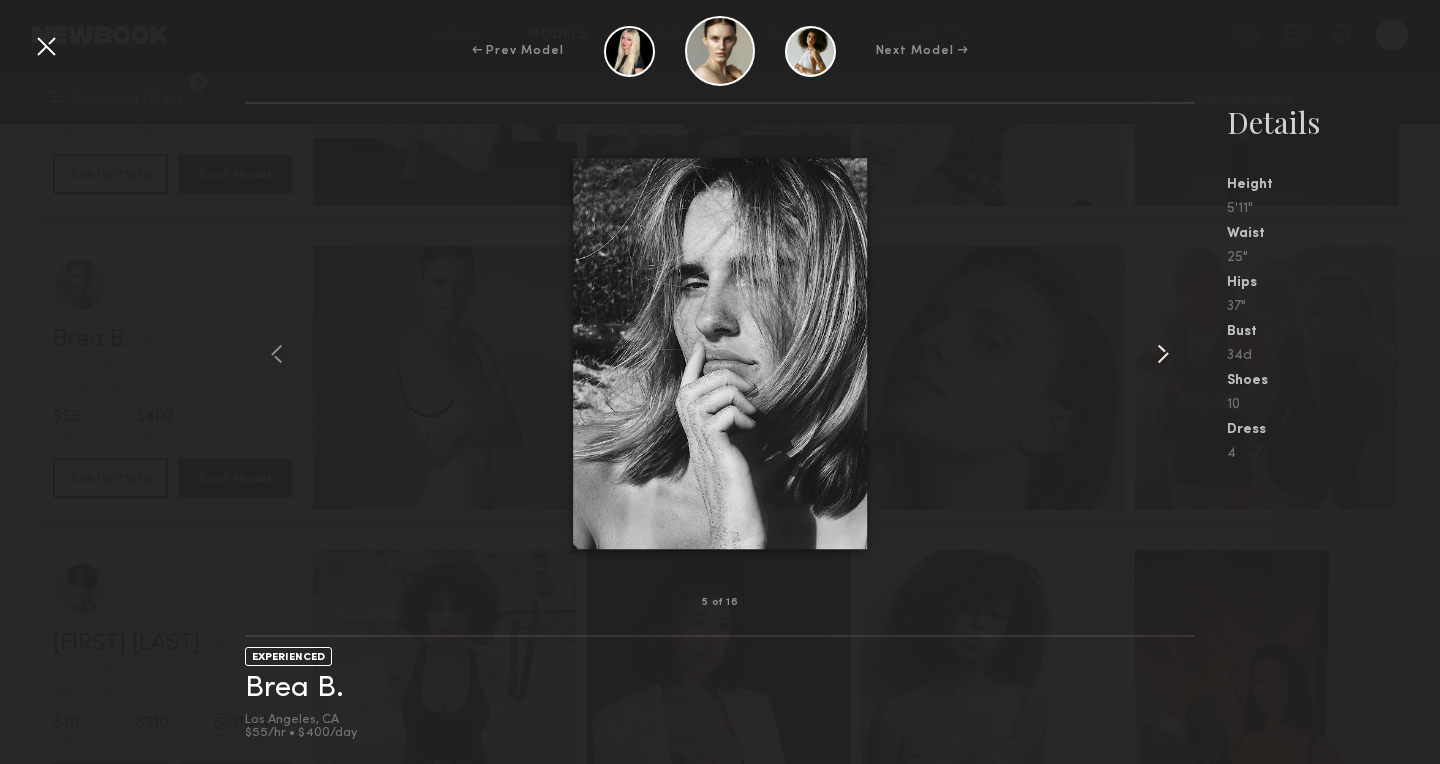 click at bounding box center (1163, 354) 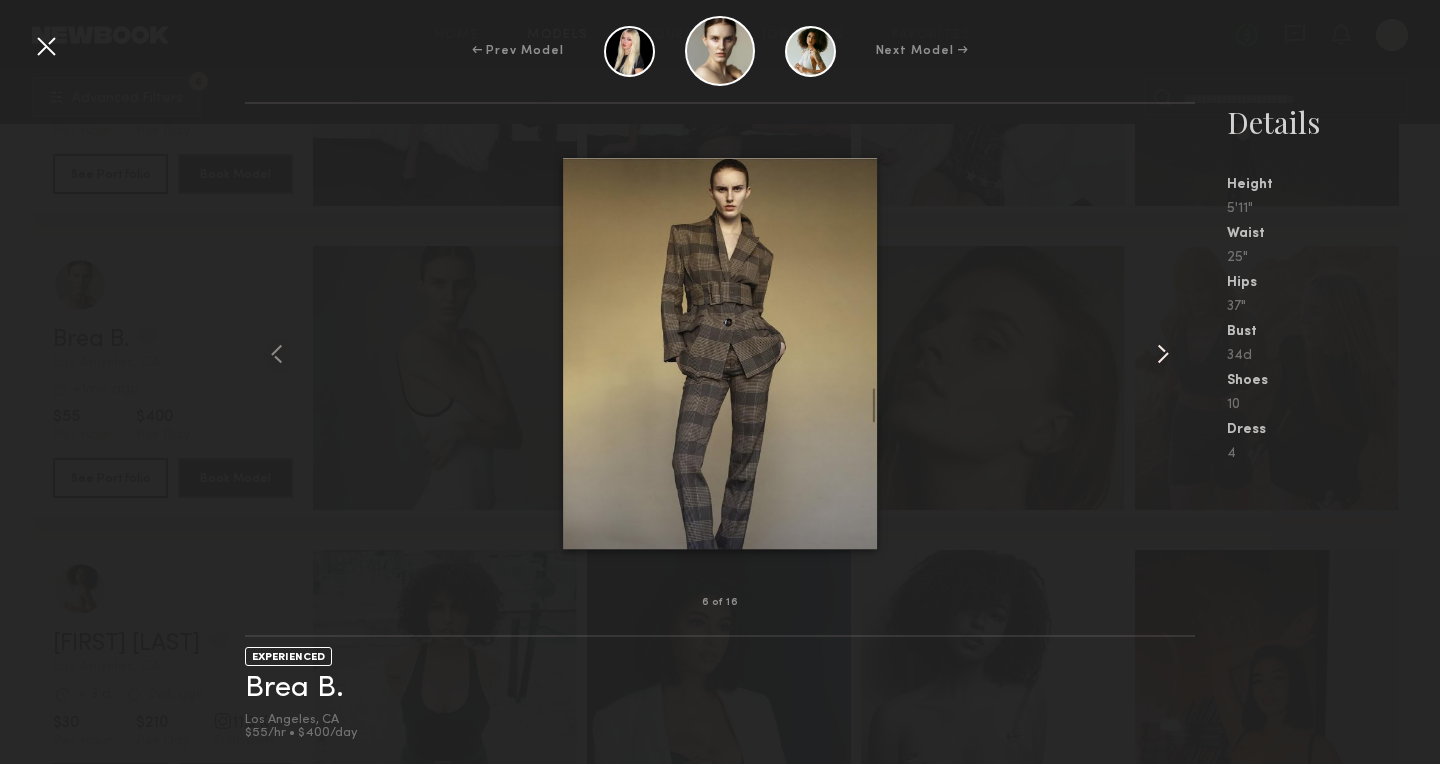 click at bounding box center [1163, 354] 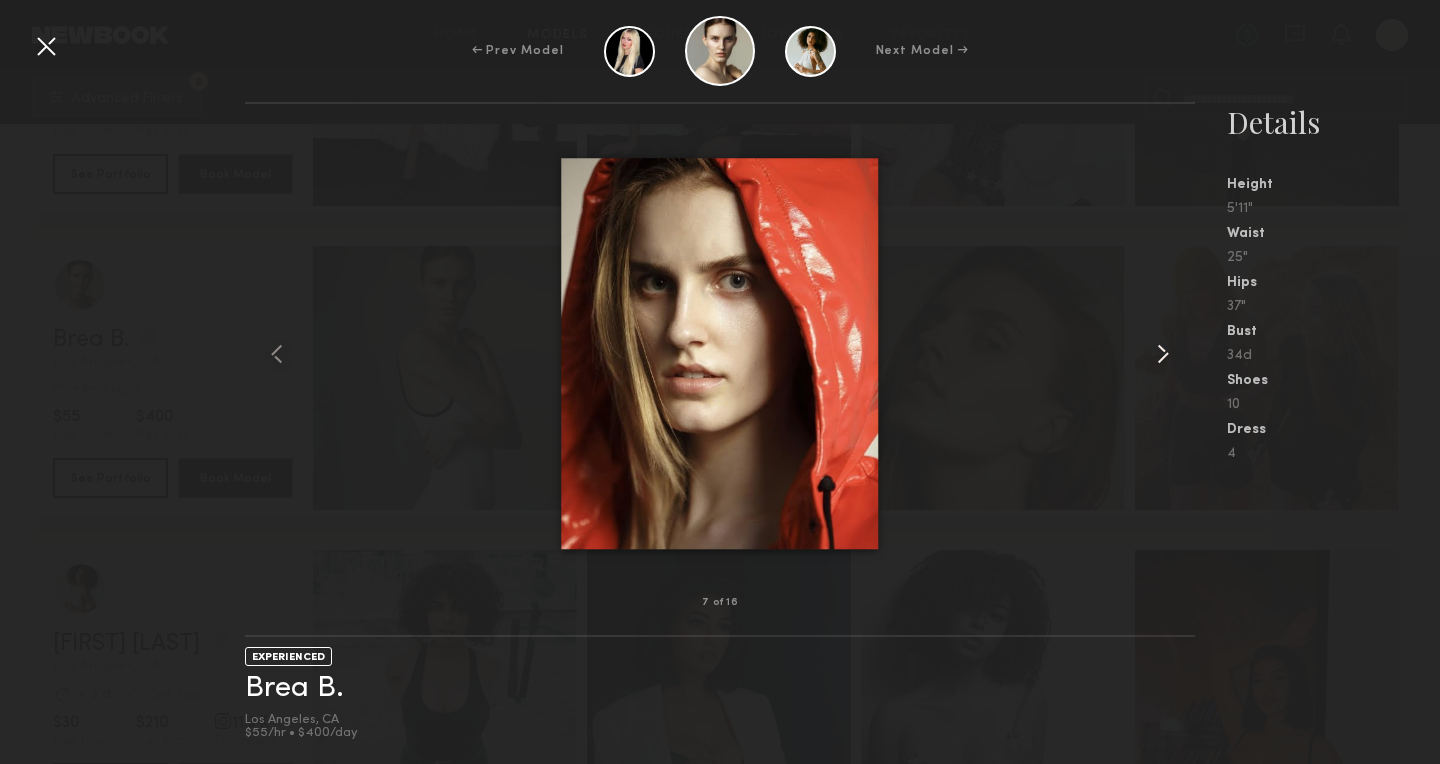 click at bounding box center (1163, 354) 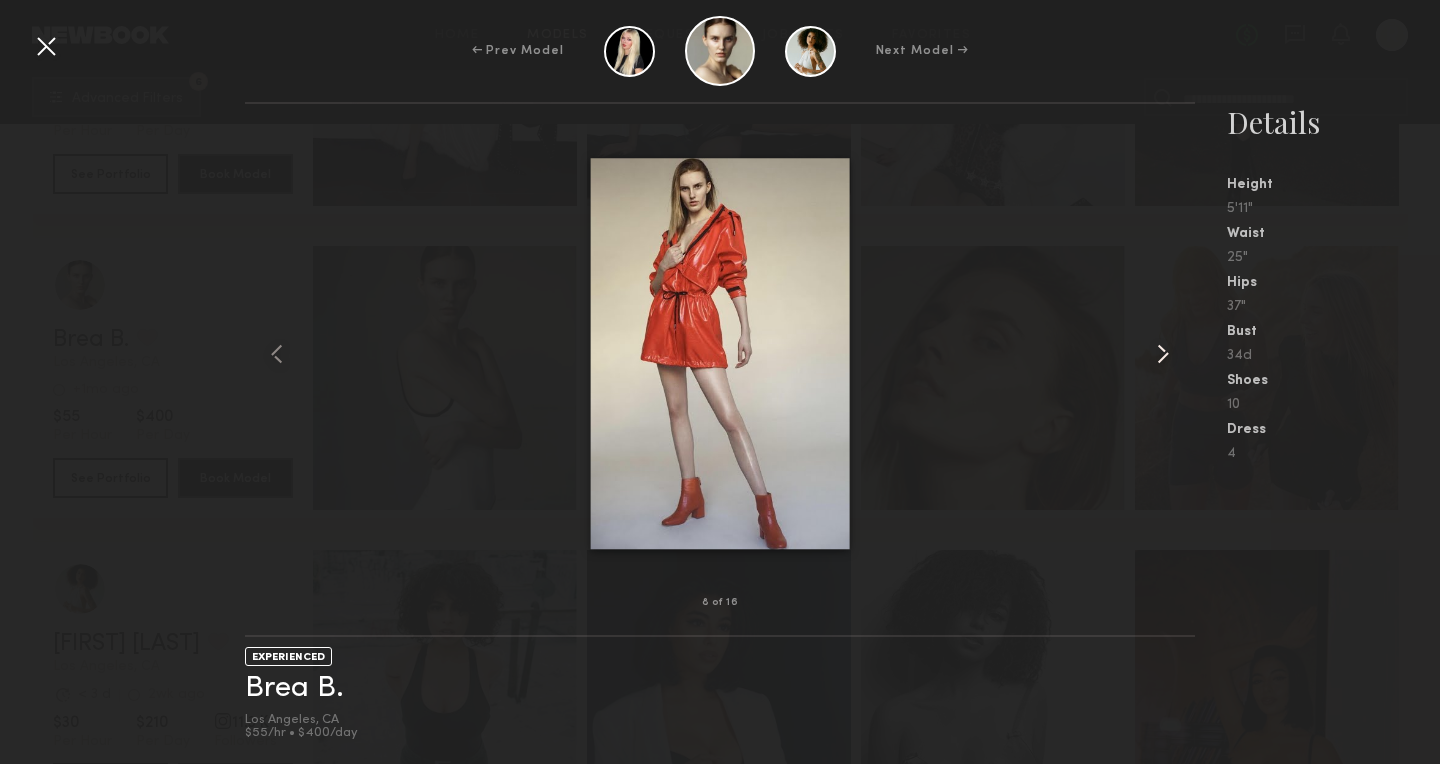 click at bounding box center (1163, 354) 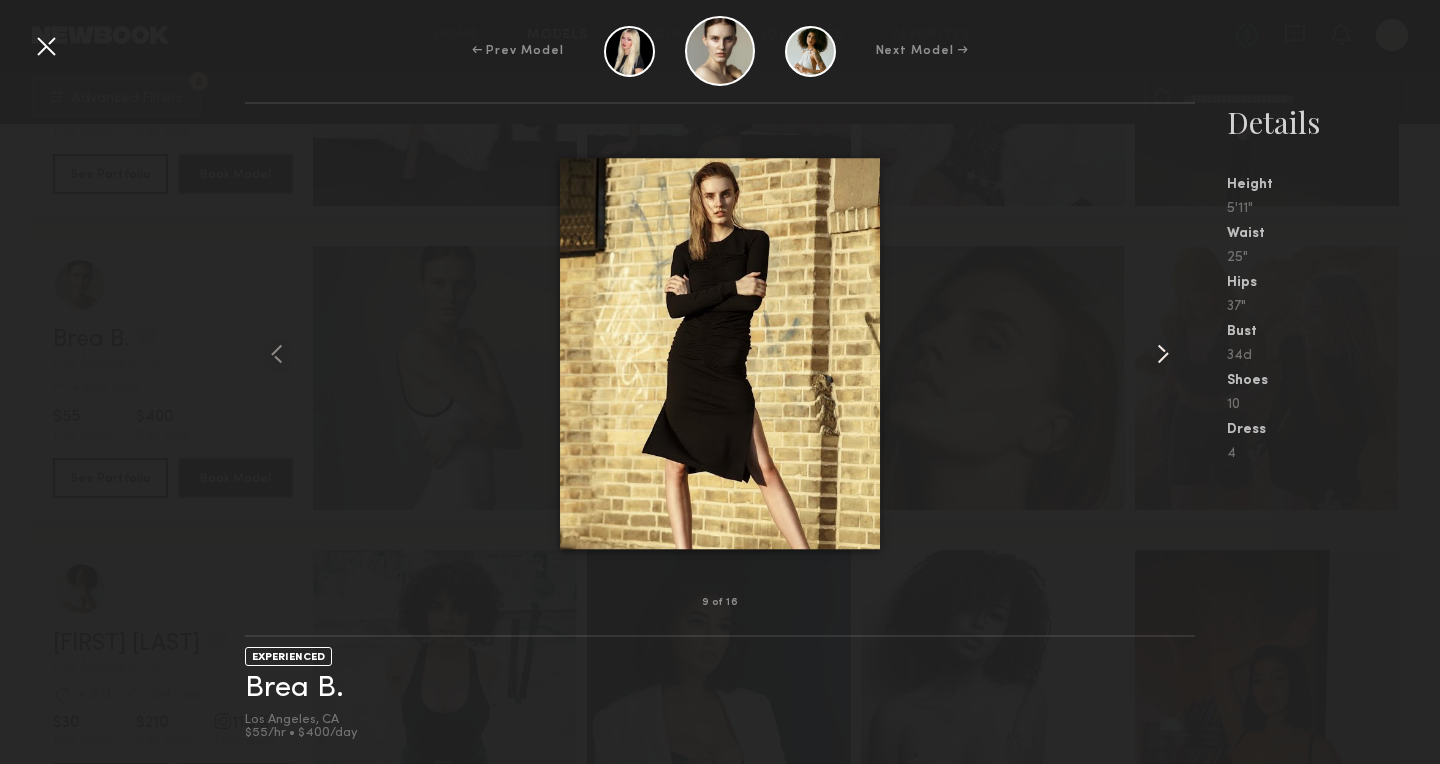 click at bounding box center [1163, 354] 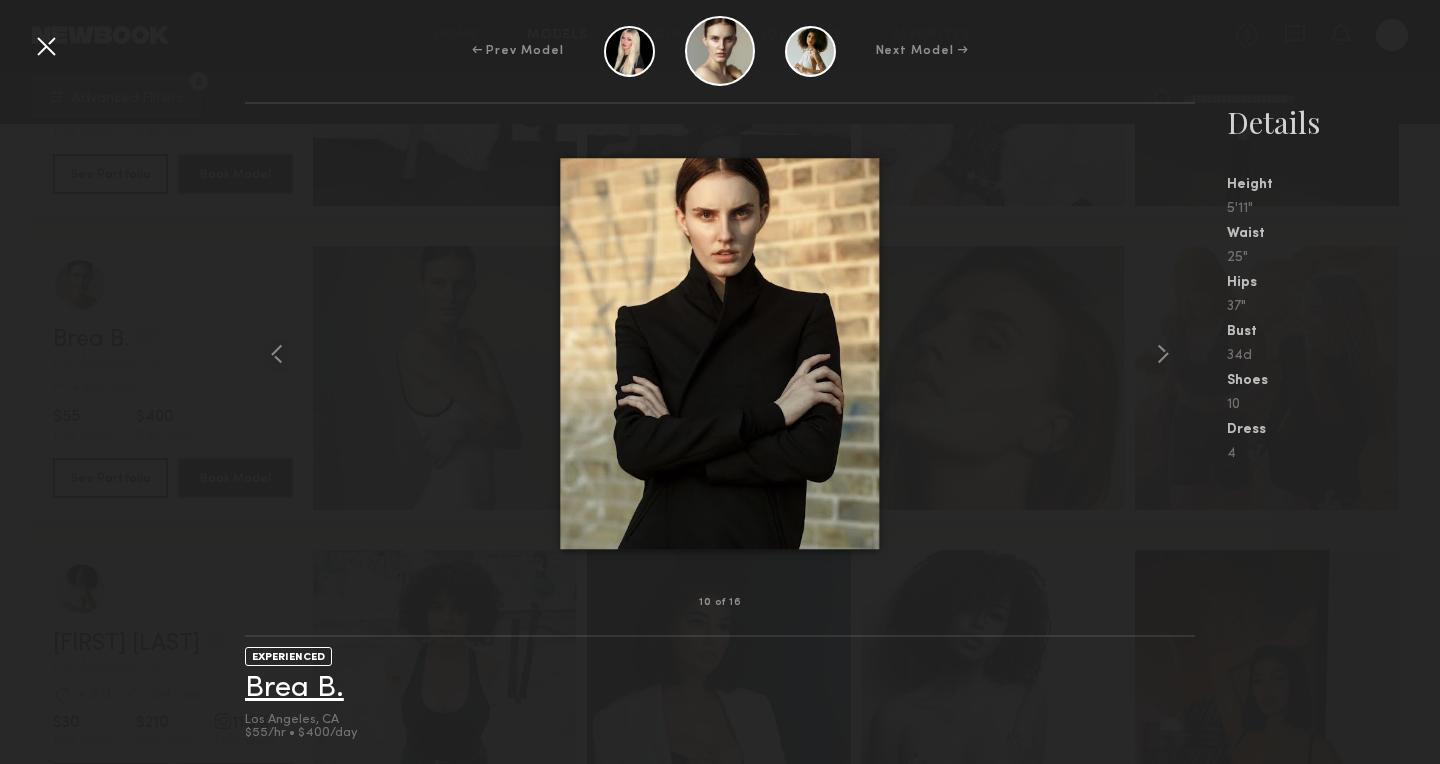 click on "Brea B." 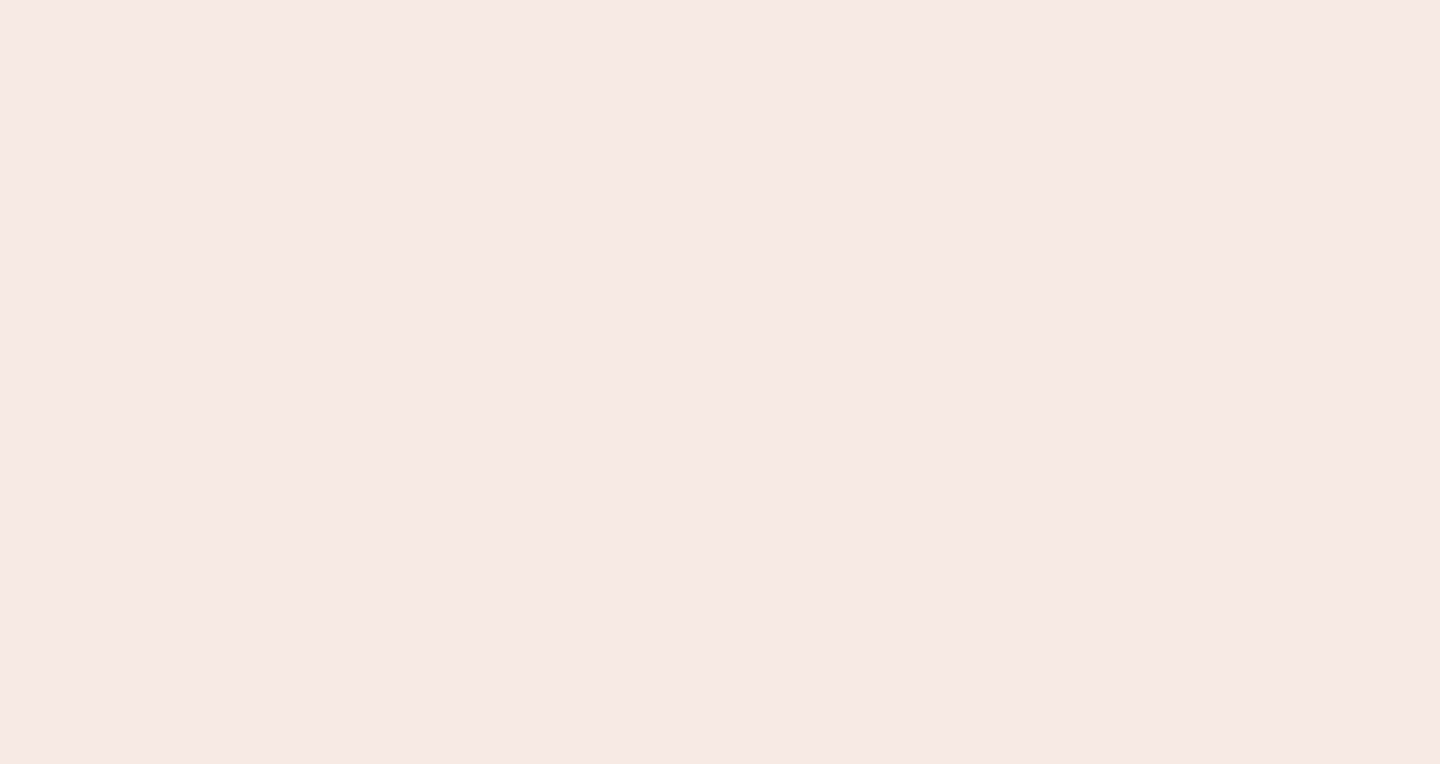 scroll, scrollTop: 0, scrollLeft: 0, axis: both 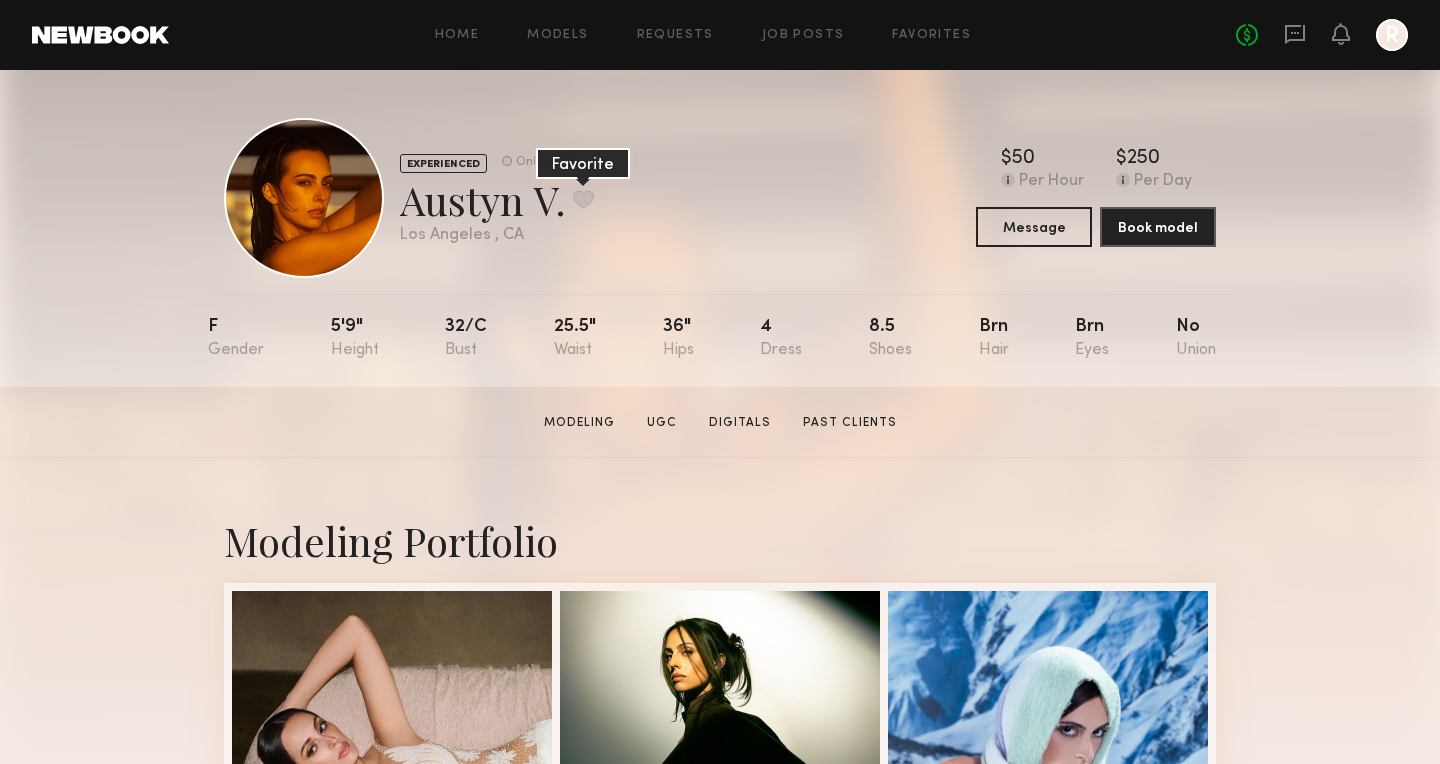 click 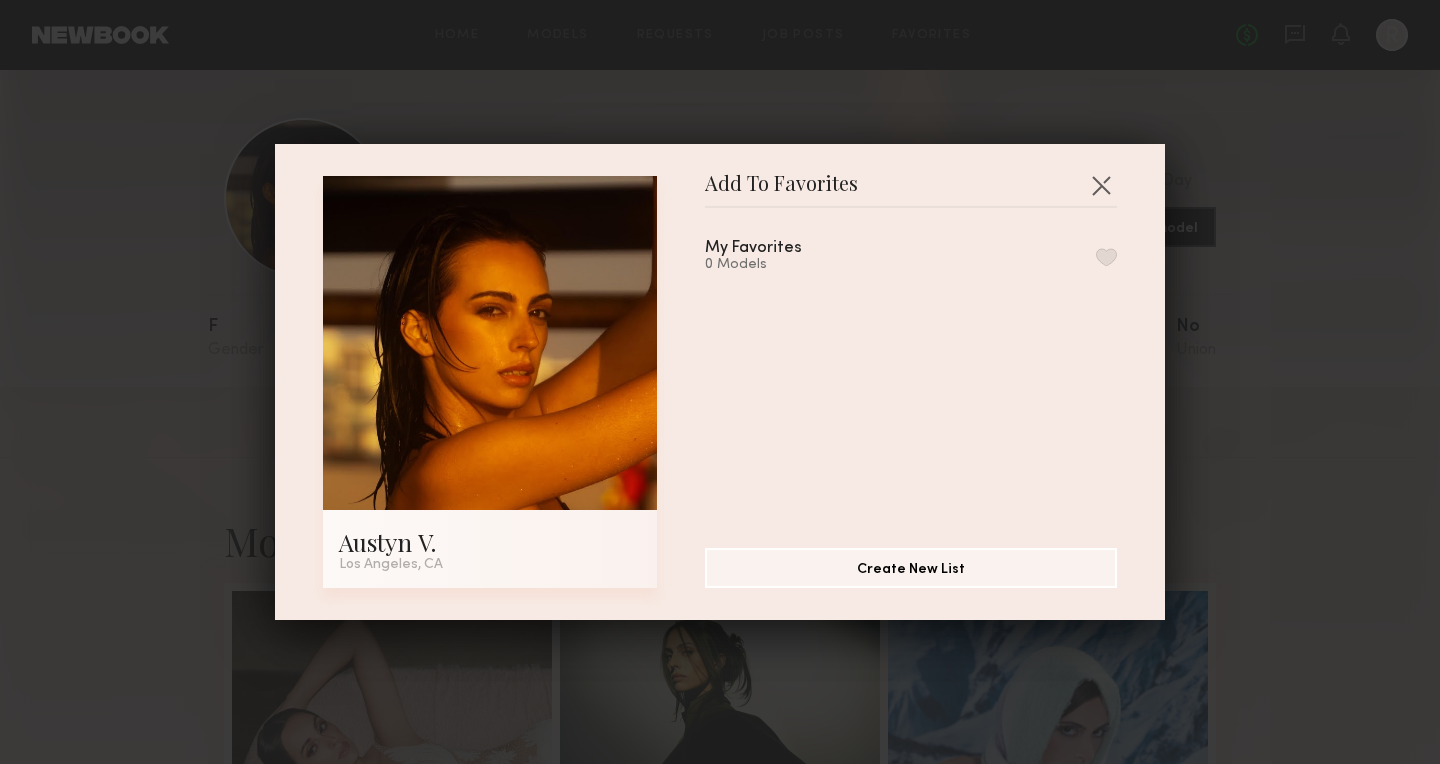 click at bounding box center [1106, 257] 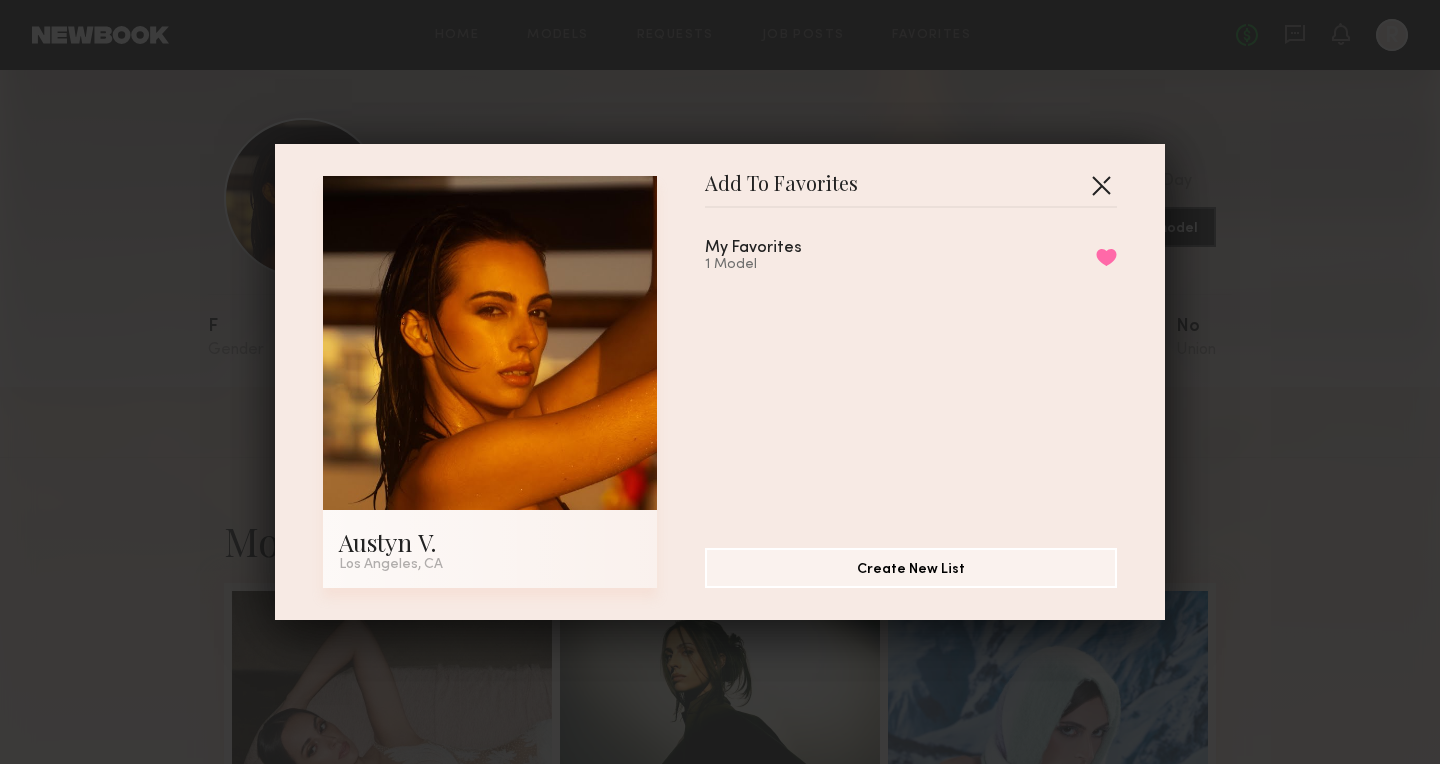 click at bounding box center (1101, 185) 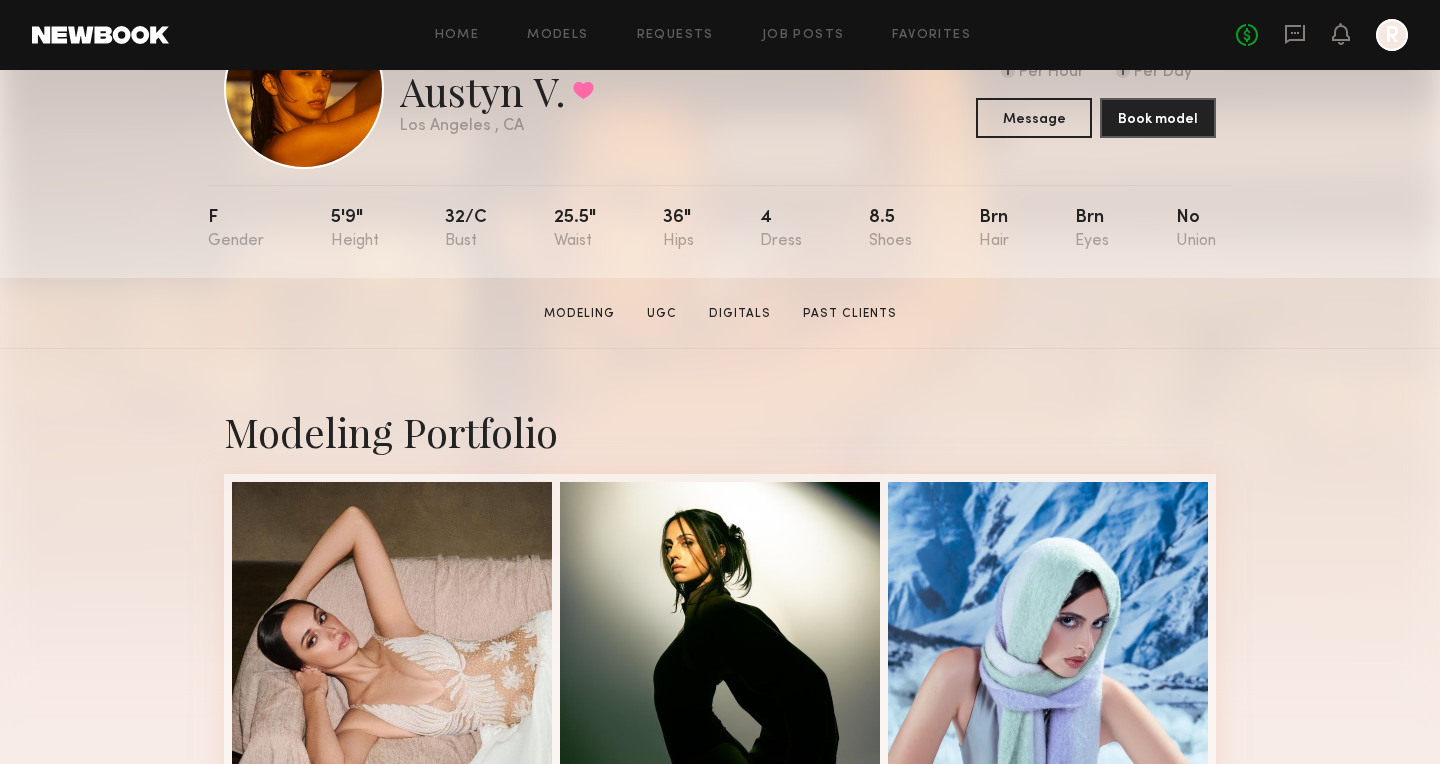 scroll, scrollTop: 0, scrollLeft: 0, axis: both 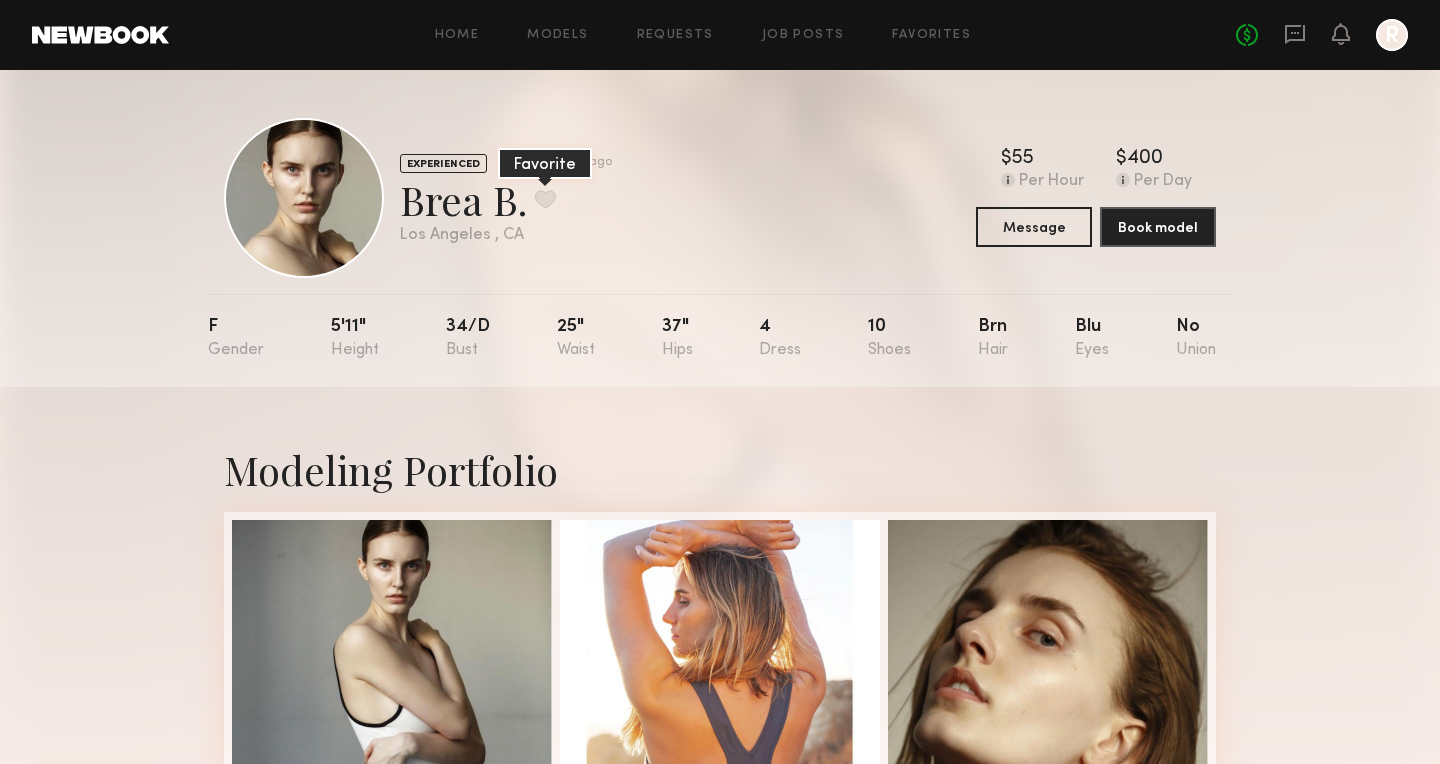 click 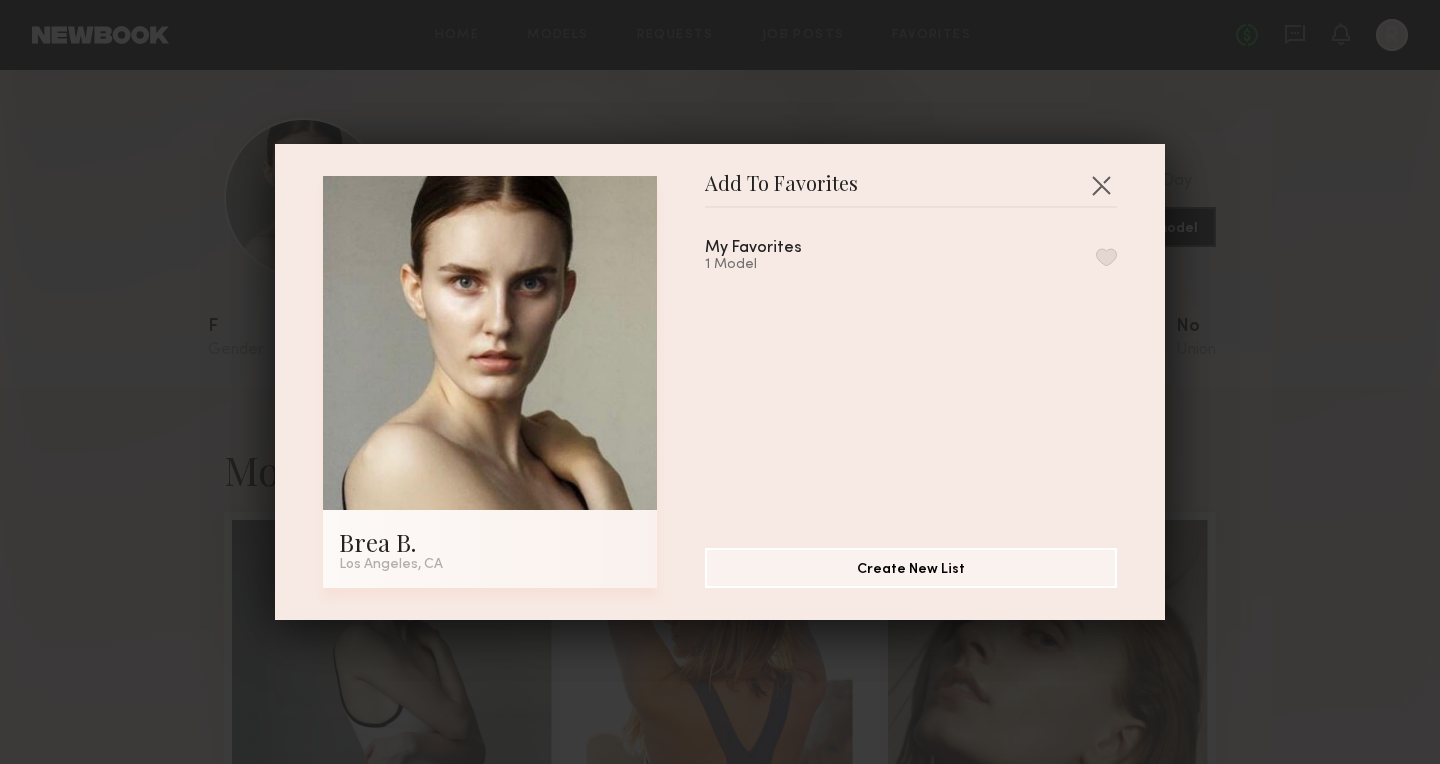 click on "My Favorites 1   Model" at bounding box center (921, 370) 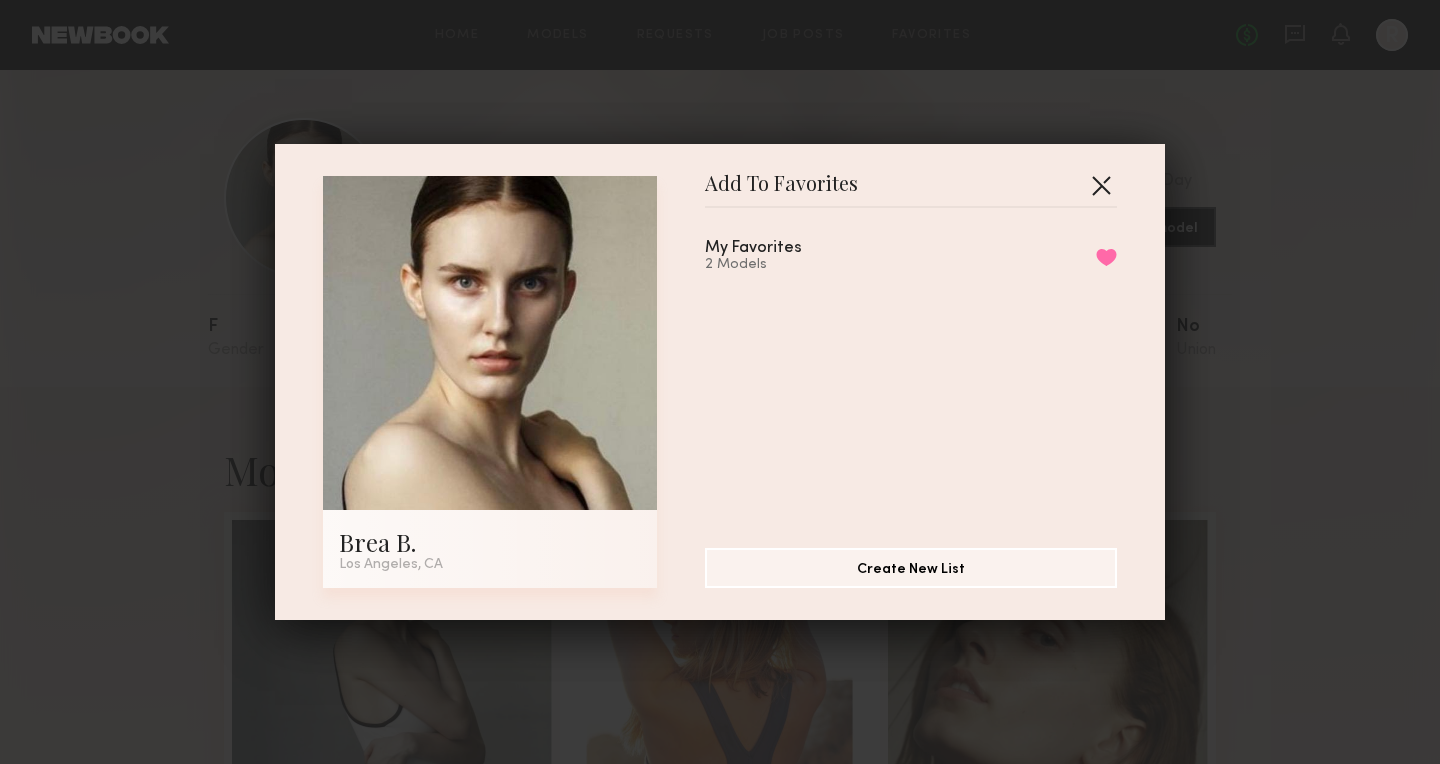 click at bounding box center [1101, 185] 